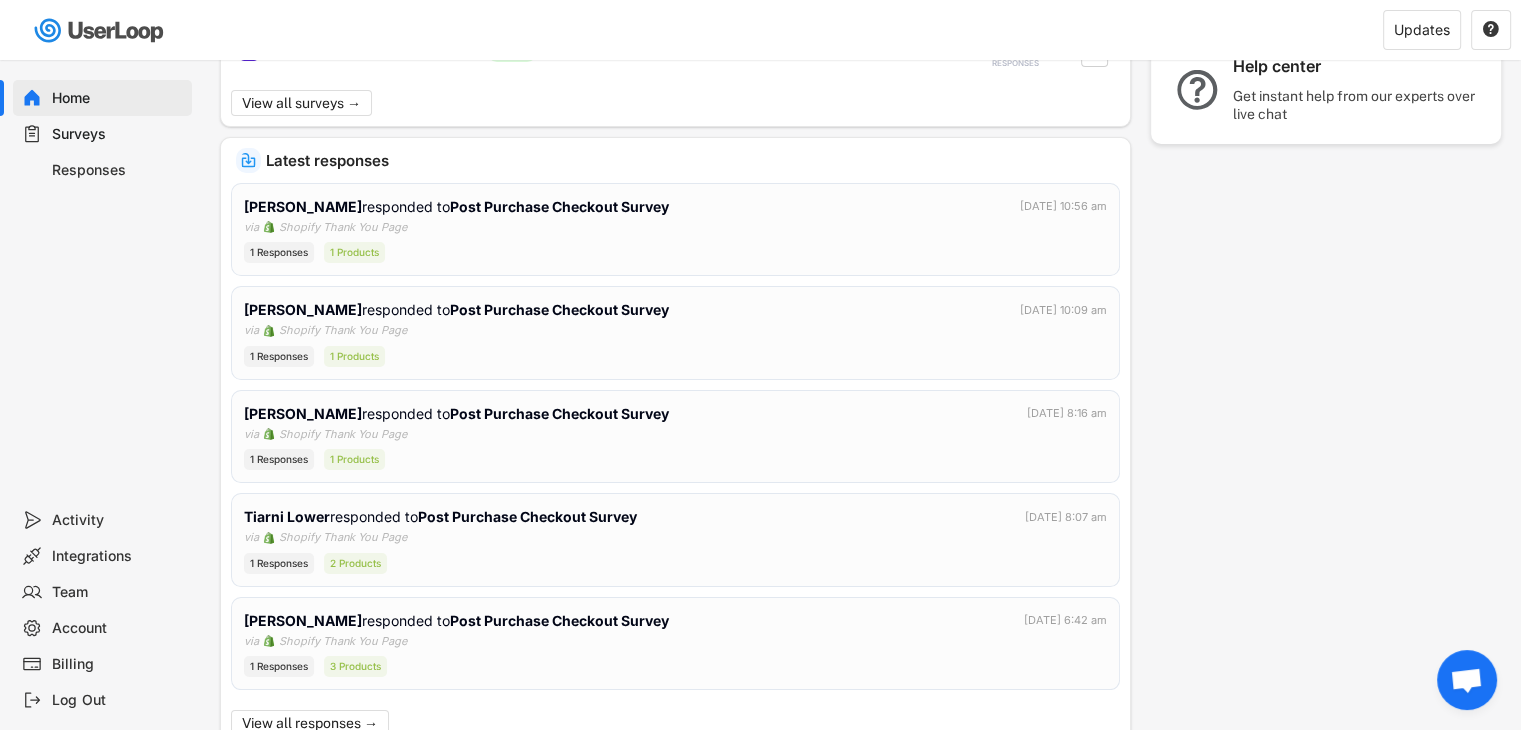 scroll, scrollTop: 366, scrollLeft: 0, axis: vertical 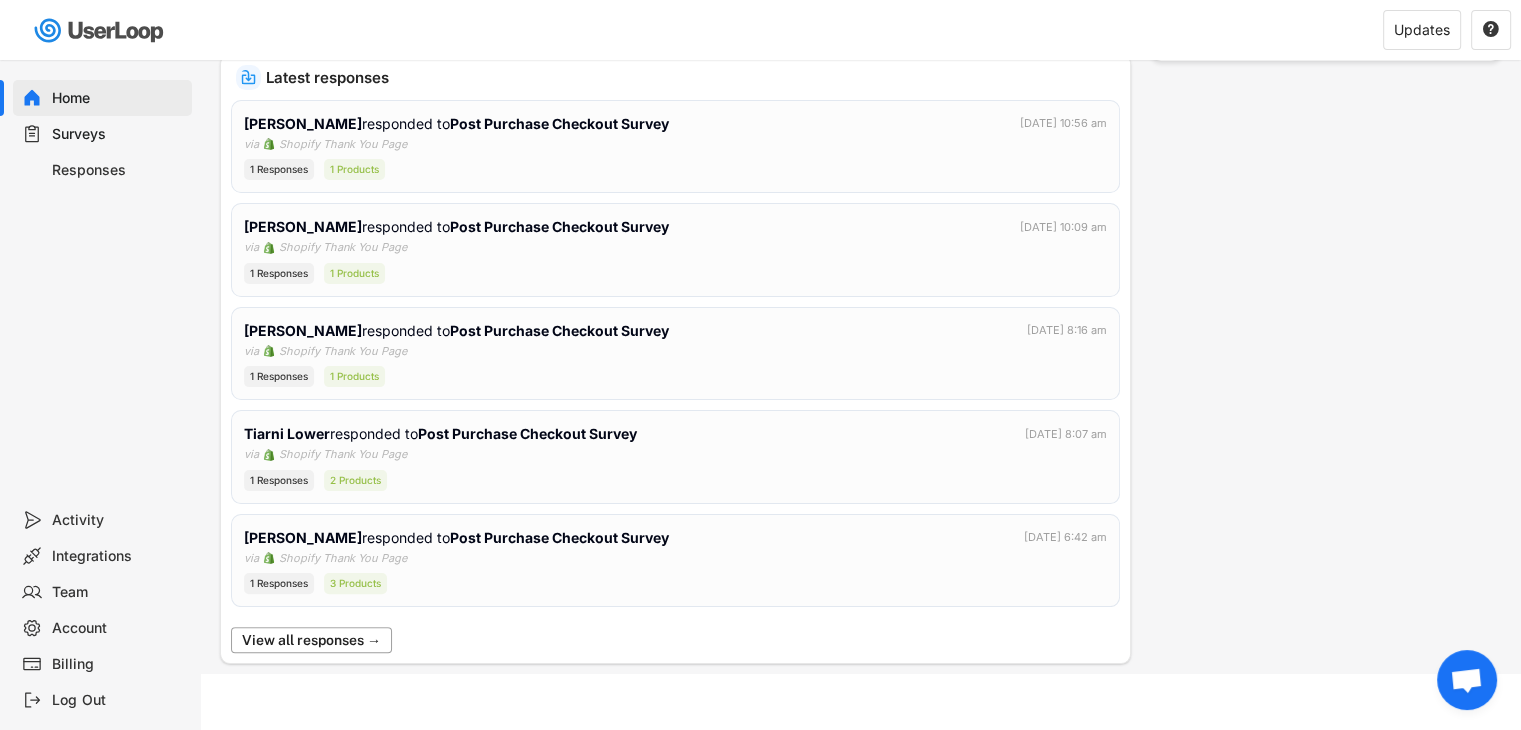 click on "View all responses →" at bounding box center [311, 640] 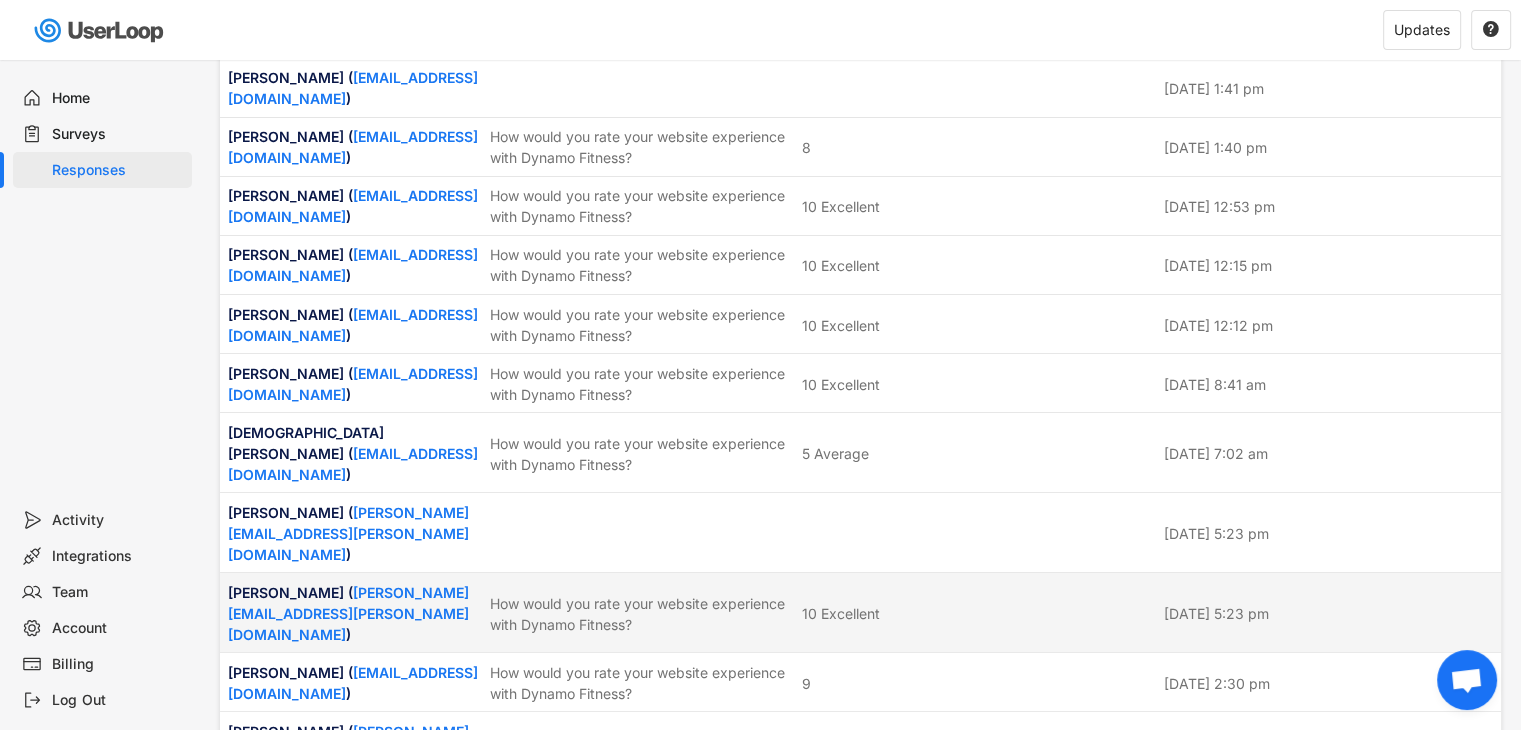 scroll, scrollTop: 3500, scrollLeft: 0, axis: vertical 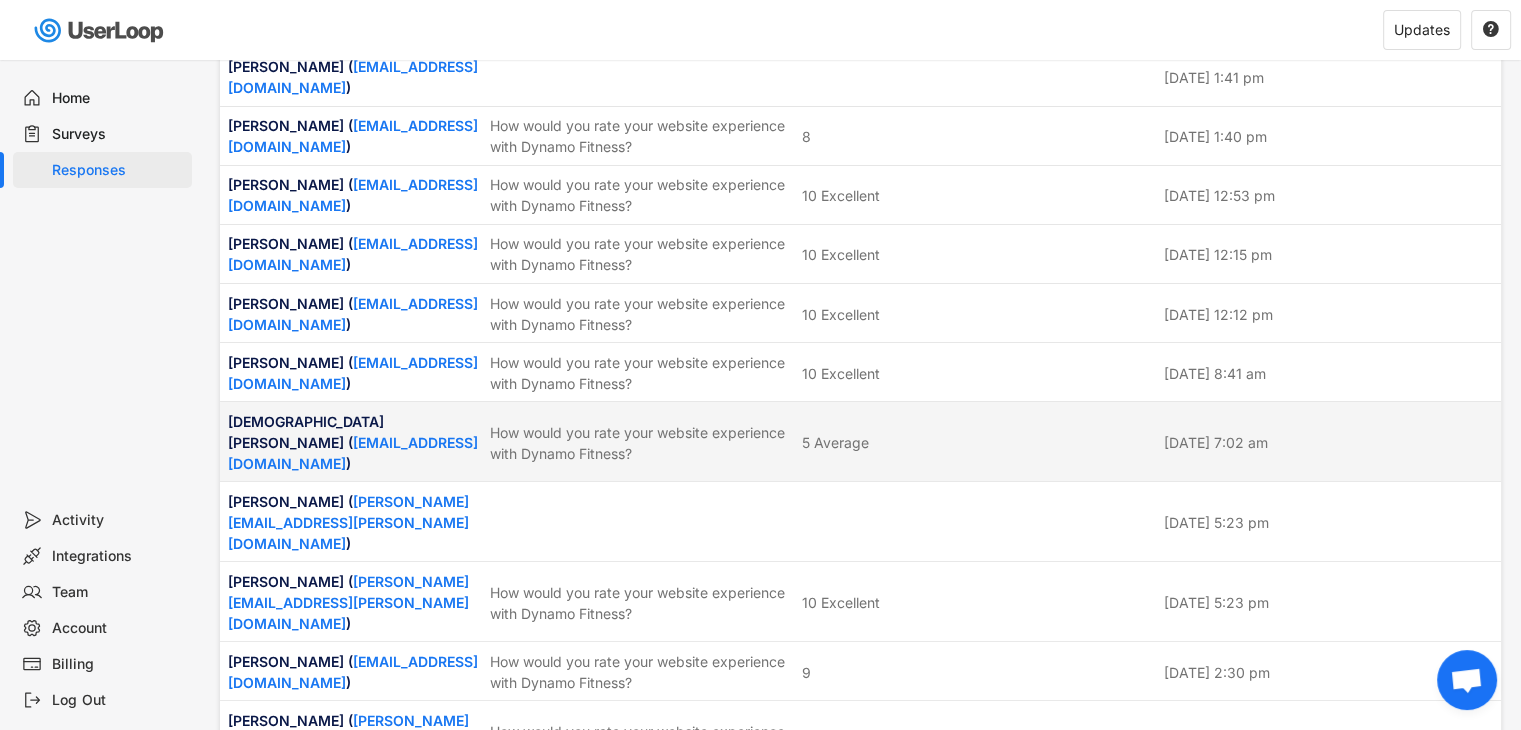 click on "[PERSON_NAME] ( [EMAIL_ADDRESS][DOMAIN_NAME] )" at bounding box center (353, 441) 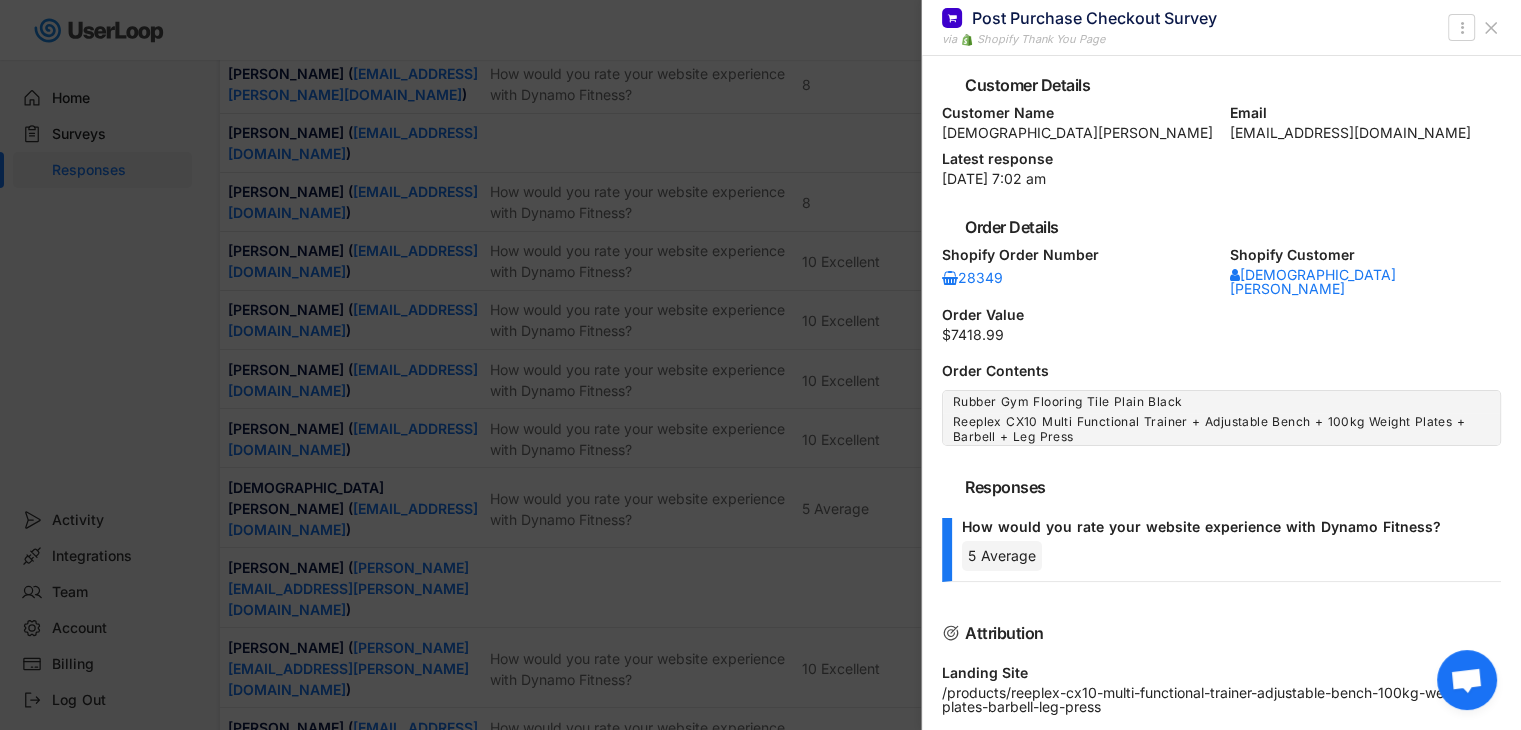 scroll, scrollTop: 3400, scrollLeft: 0, axis: vertical 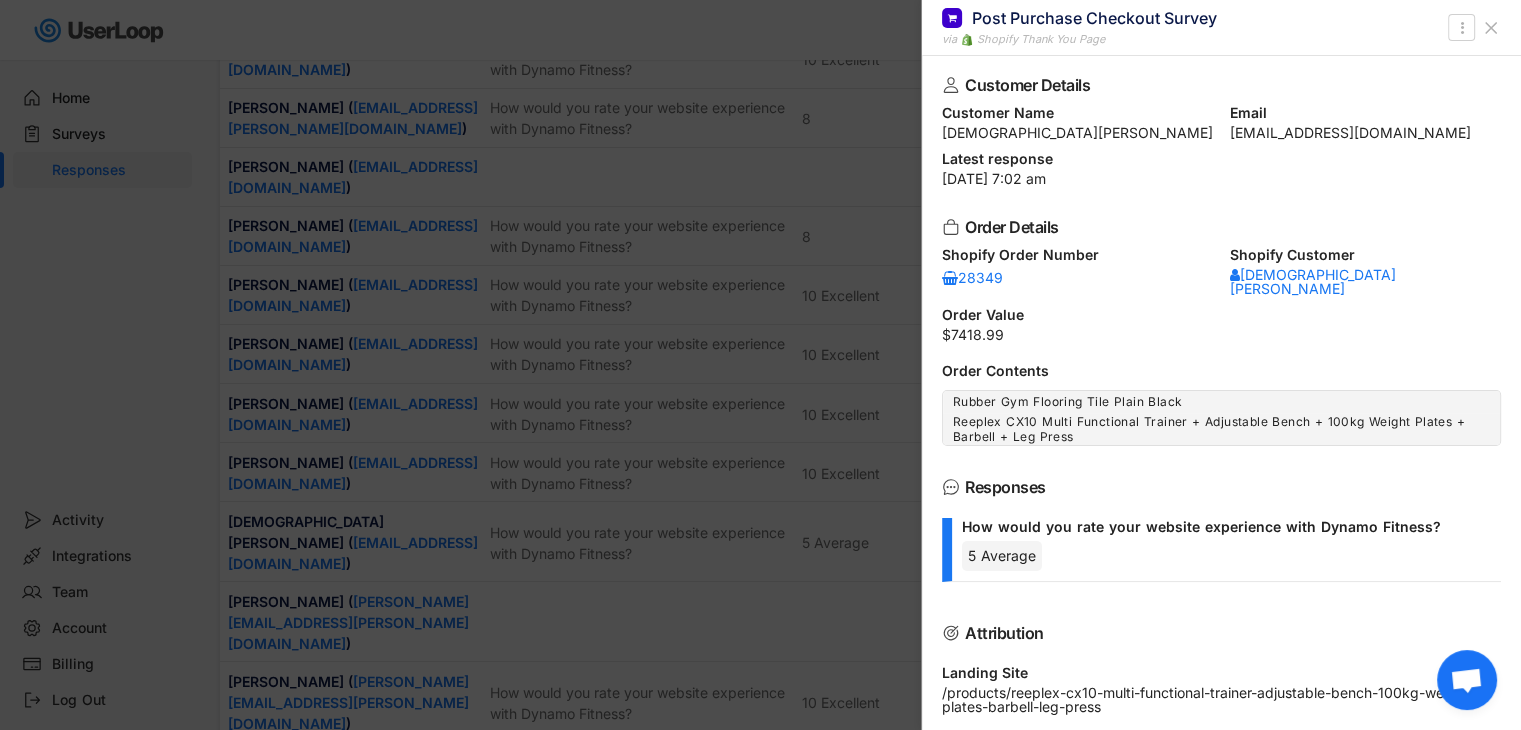 click at bounding box center [760, 365] 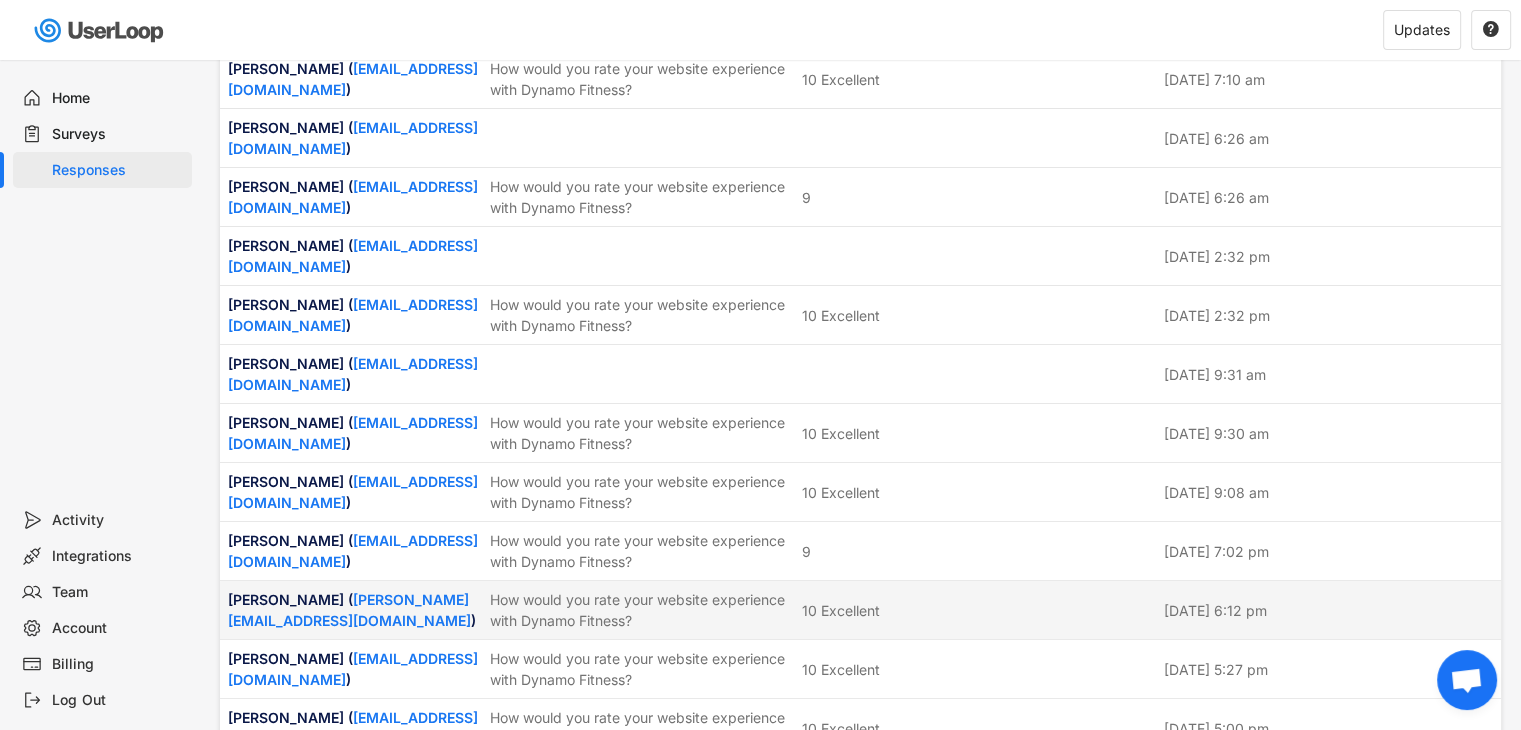 scroll, scrollTop: 18400, scrollLeft: 0, axis: vertical 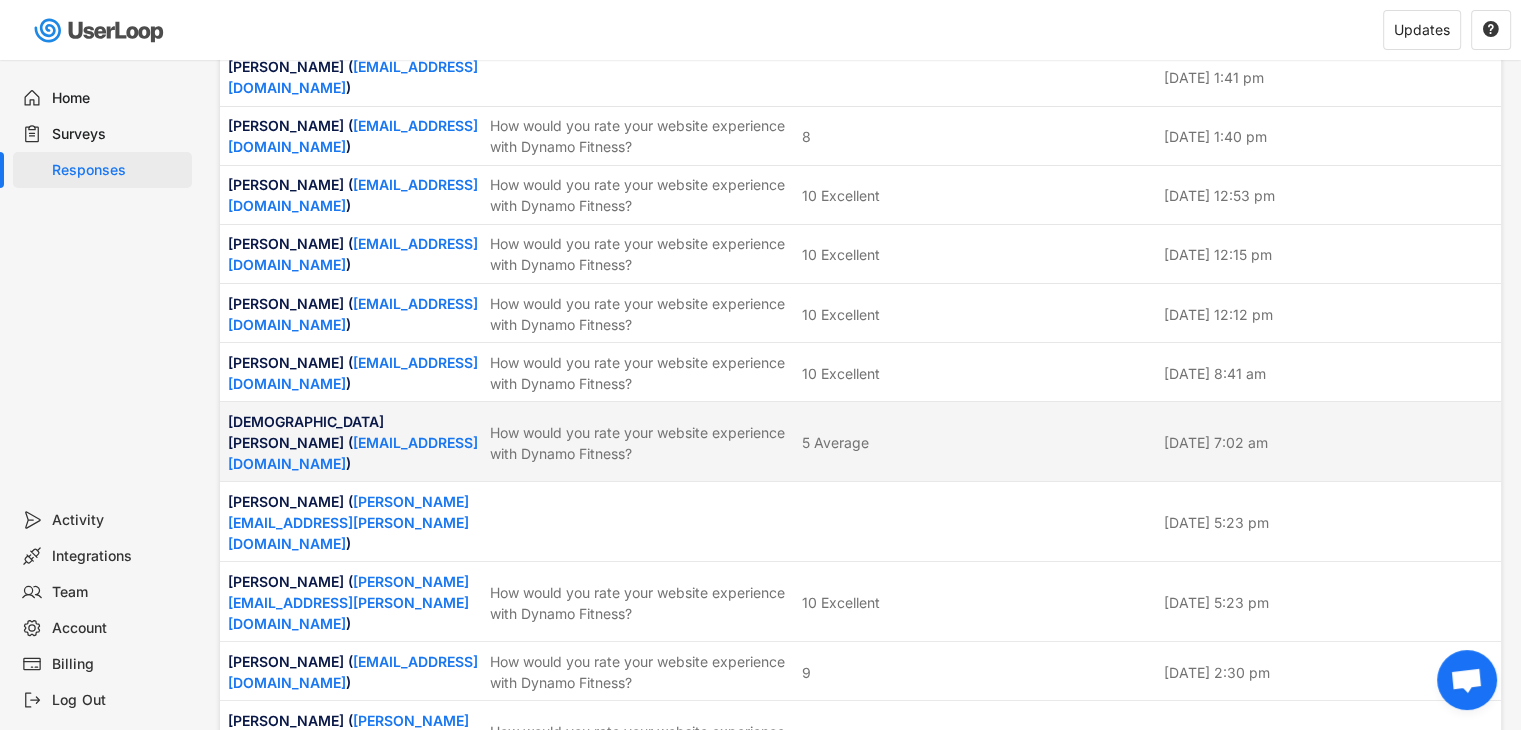 click on "[PERSON_NAME] ( [EMAIL_ADDRESS][DOMAIN_NAME] )" at bounding box center [353, 441] 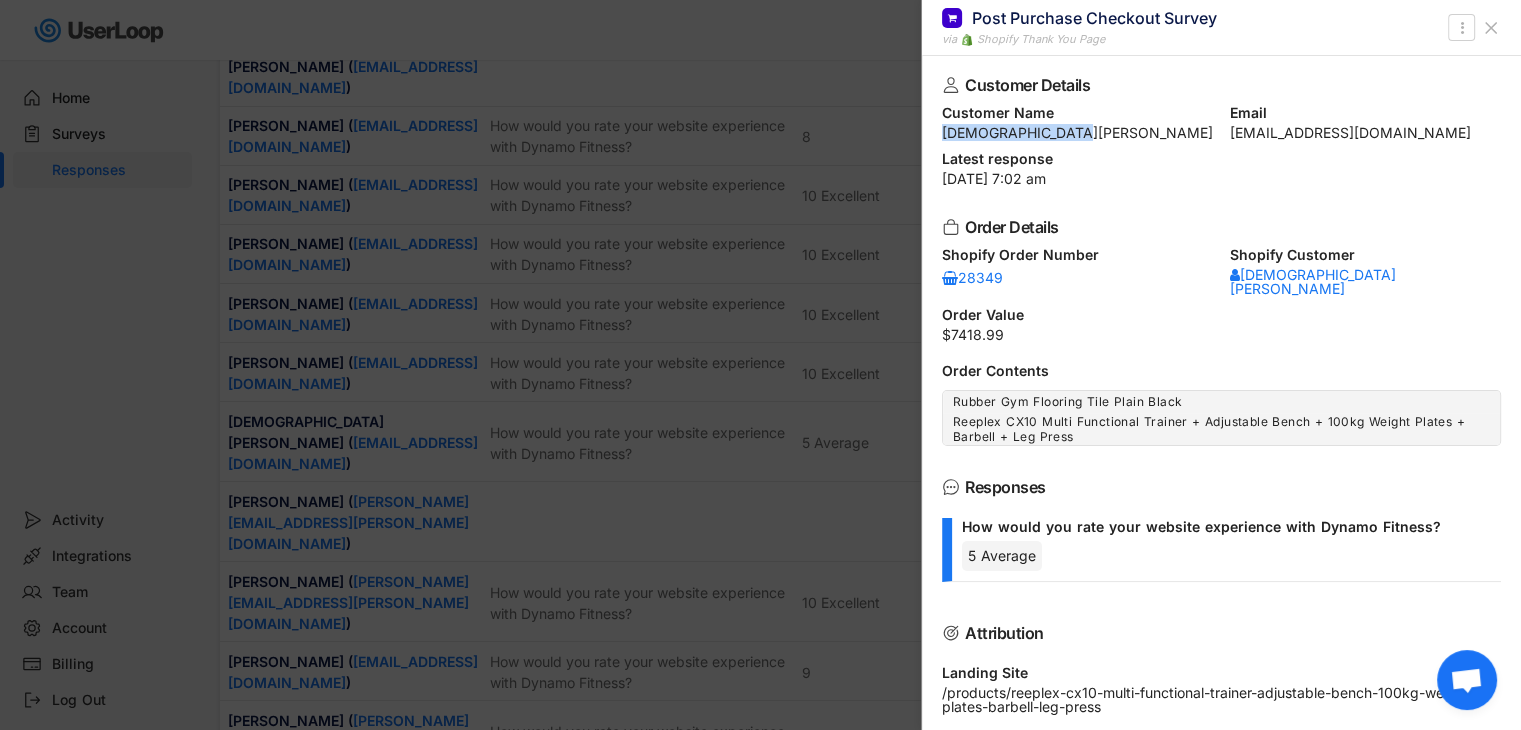 drag, startPoint x: 943, startPoint y: 137, endPoint x: 1061, endPoint y: 138, distance: 118.004234 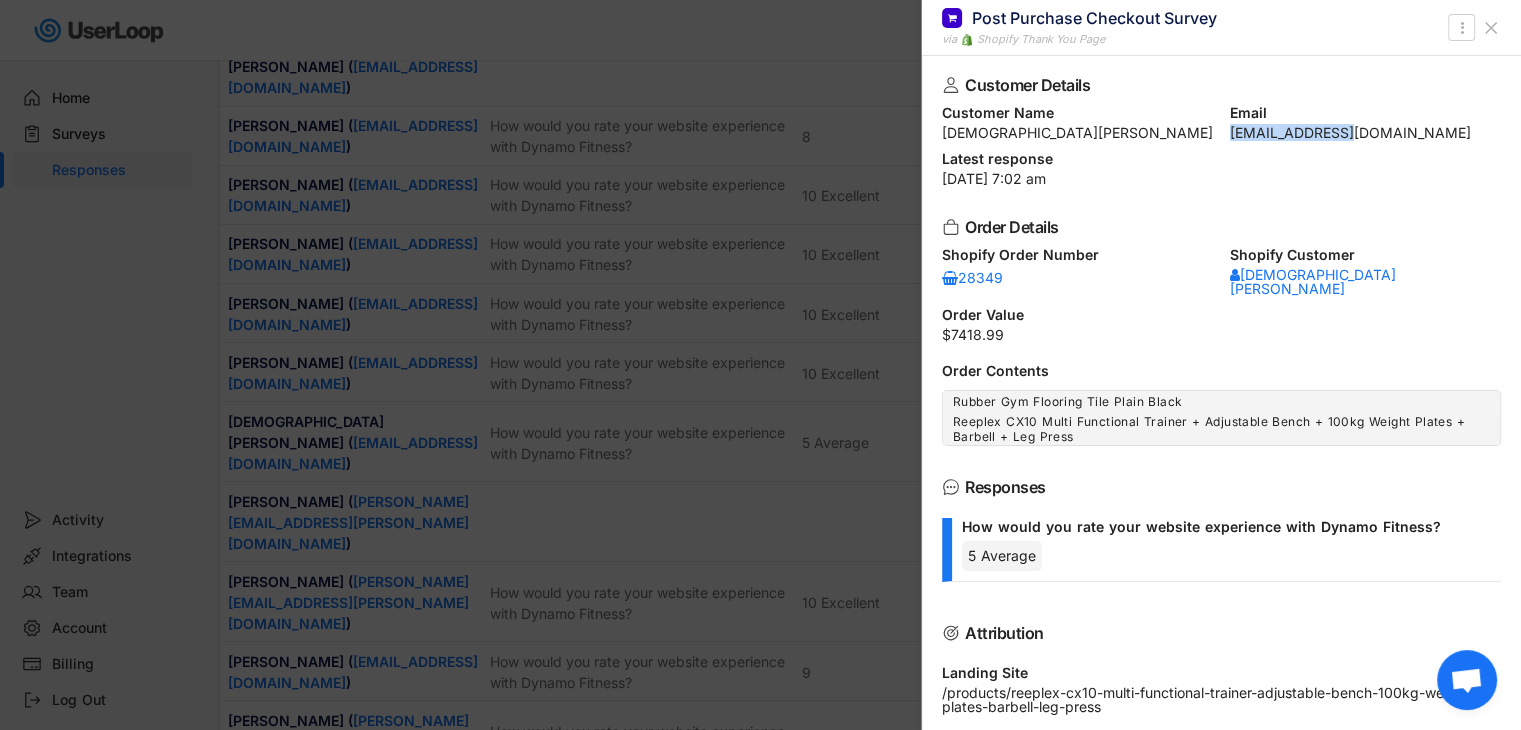 drag, startPoint x: 1216, startPoint y: 134, endPoint x: 1379, endPoint y: 136, distance: 163.01227 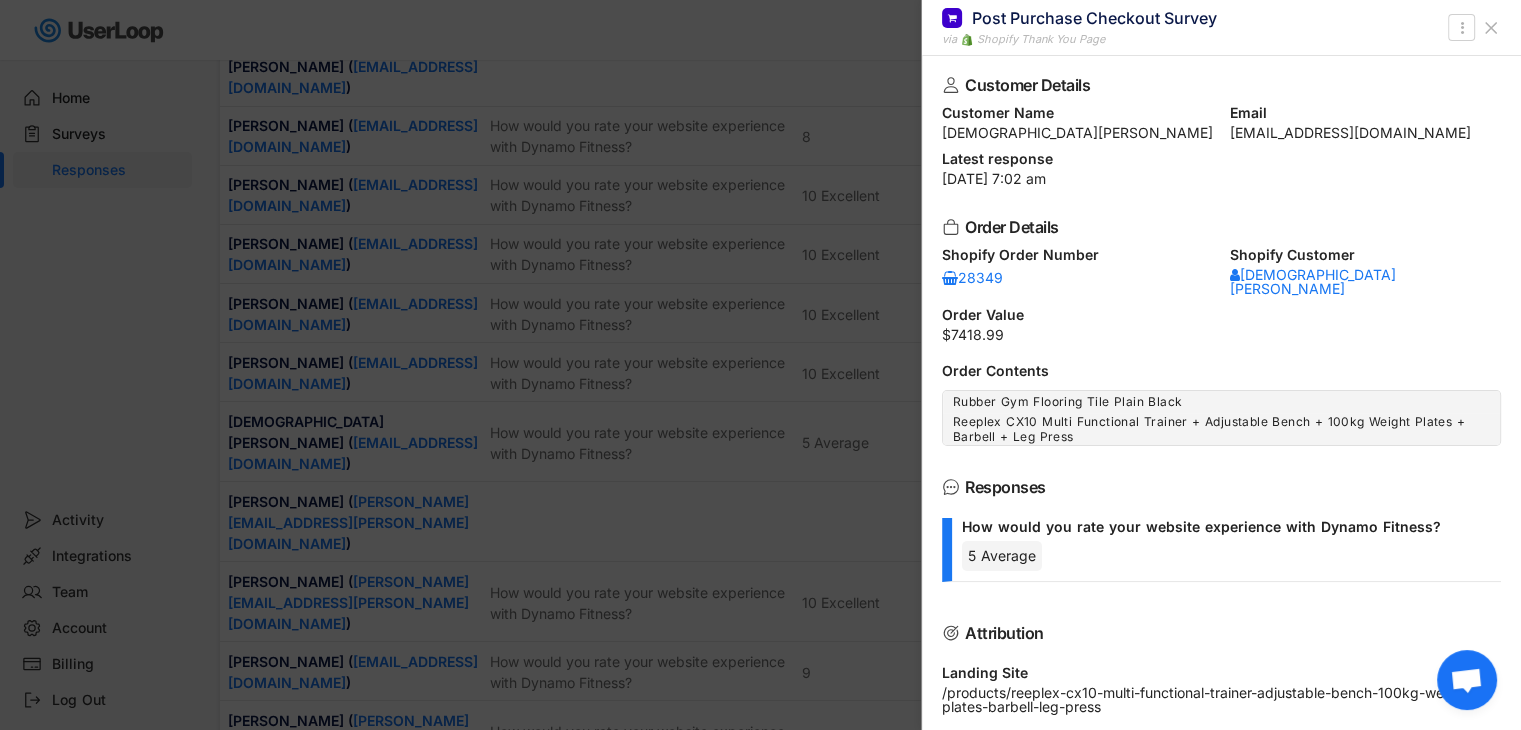 click at bounding box center [760, 365] 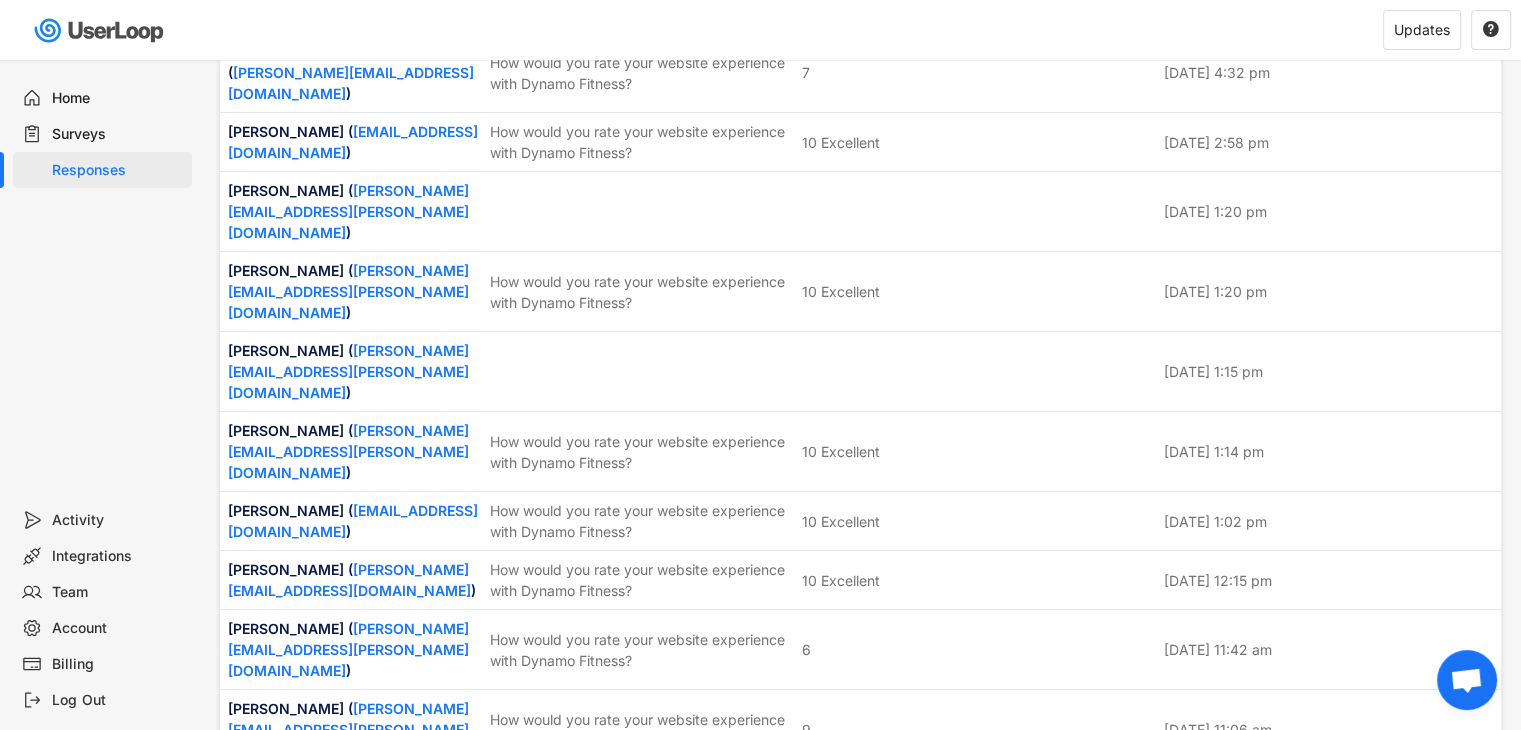 scroll, scrollTop: 8700, scrollLeft: 0, axis: vertical 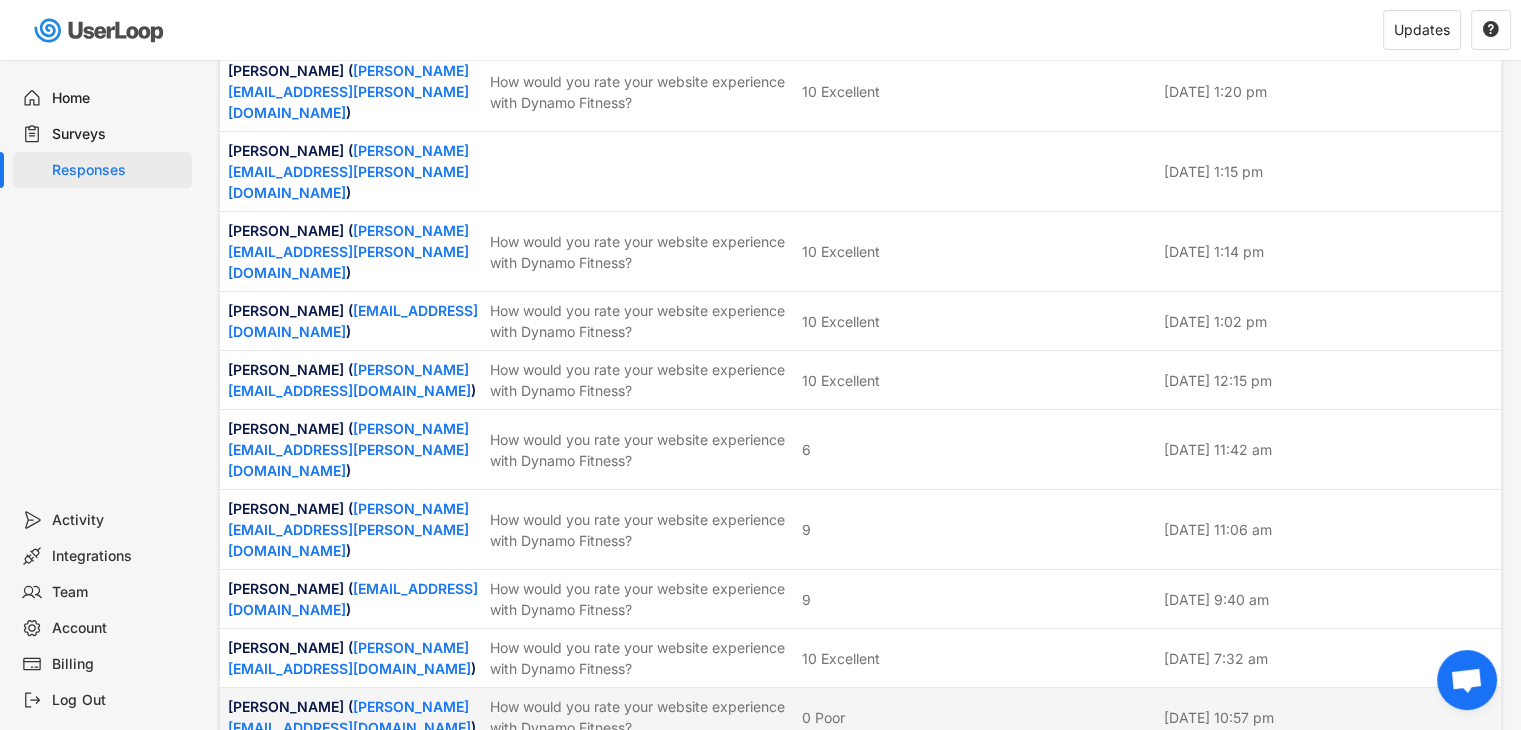 click on "How would you rate your website experience with Dynamo Fitness?" at bounding box center [640, 717] 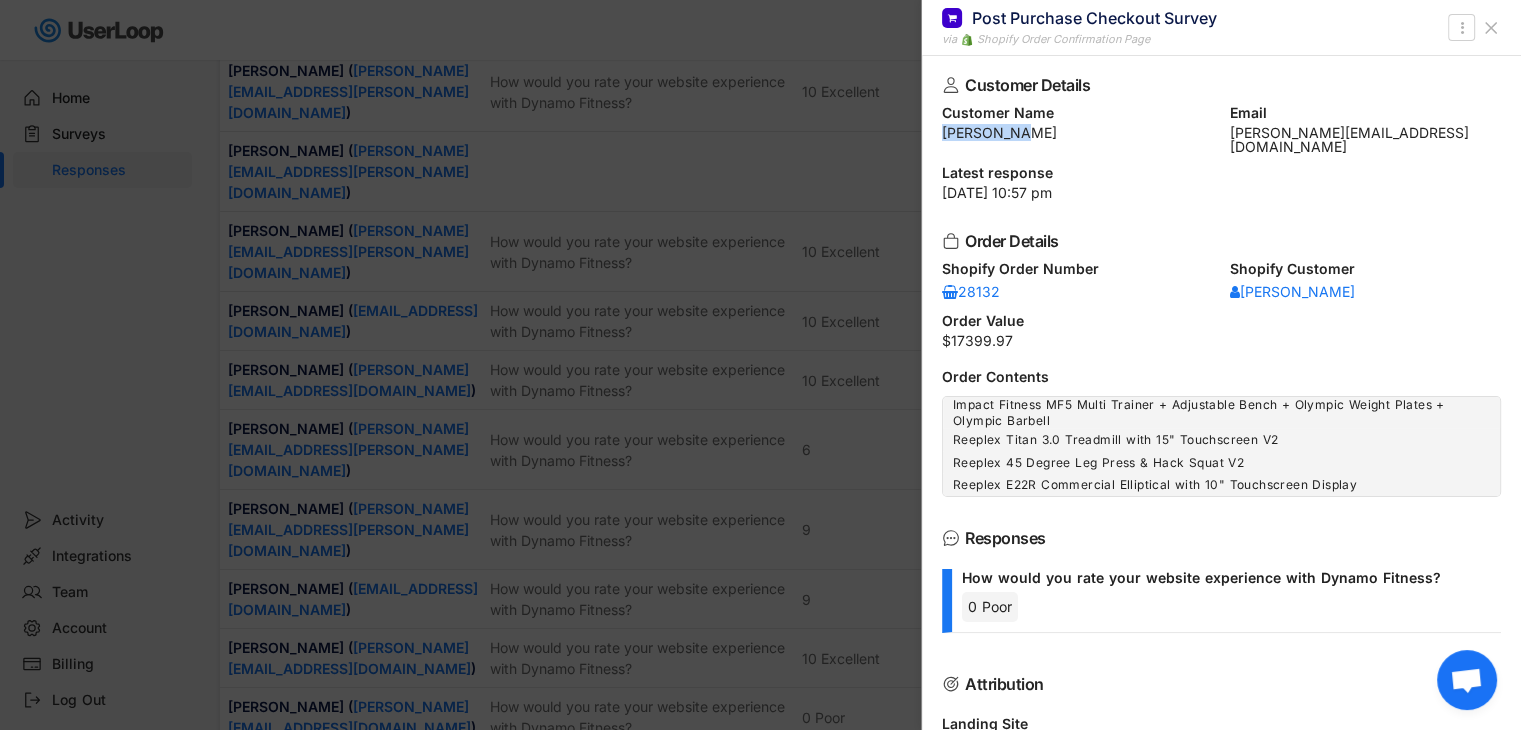 drag, startPoint x: 940, startPoint y: 129, endPoint x: 1028, endPoint y: 133, distance: 88.09086 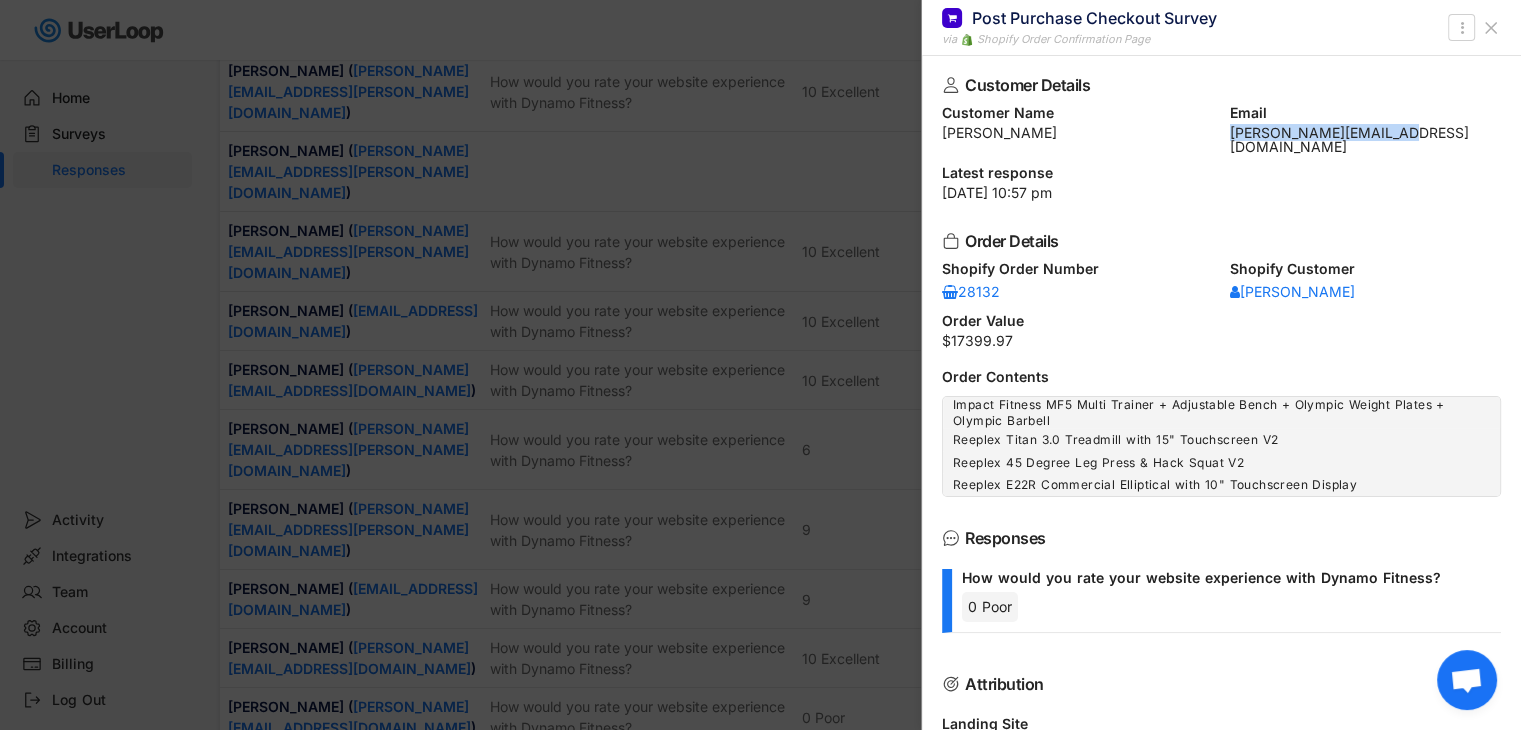 drag, startPoint x: 1220, startPoint y: 137, endPoint x: 1444, endPoint y: 139, distance: 224.00893 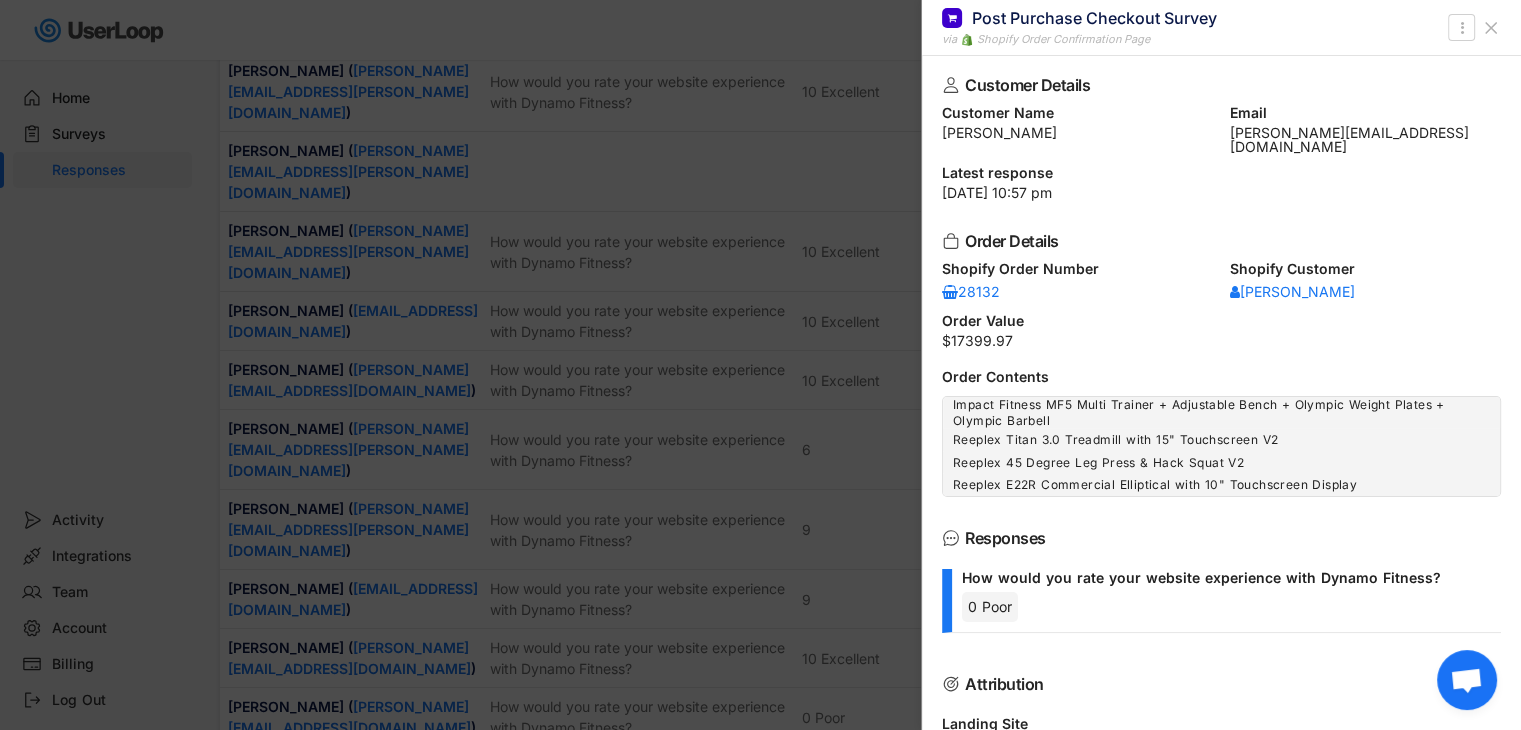 click at bounding box center (760, 365) 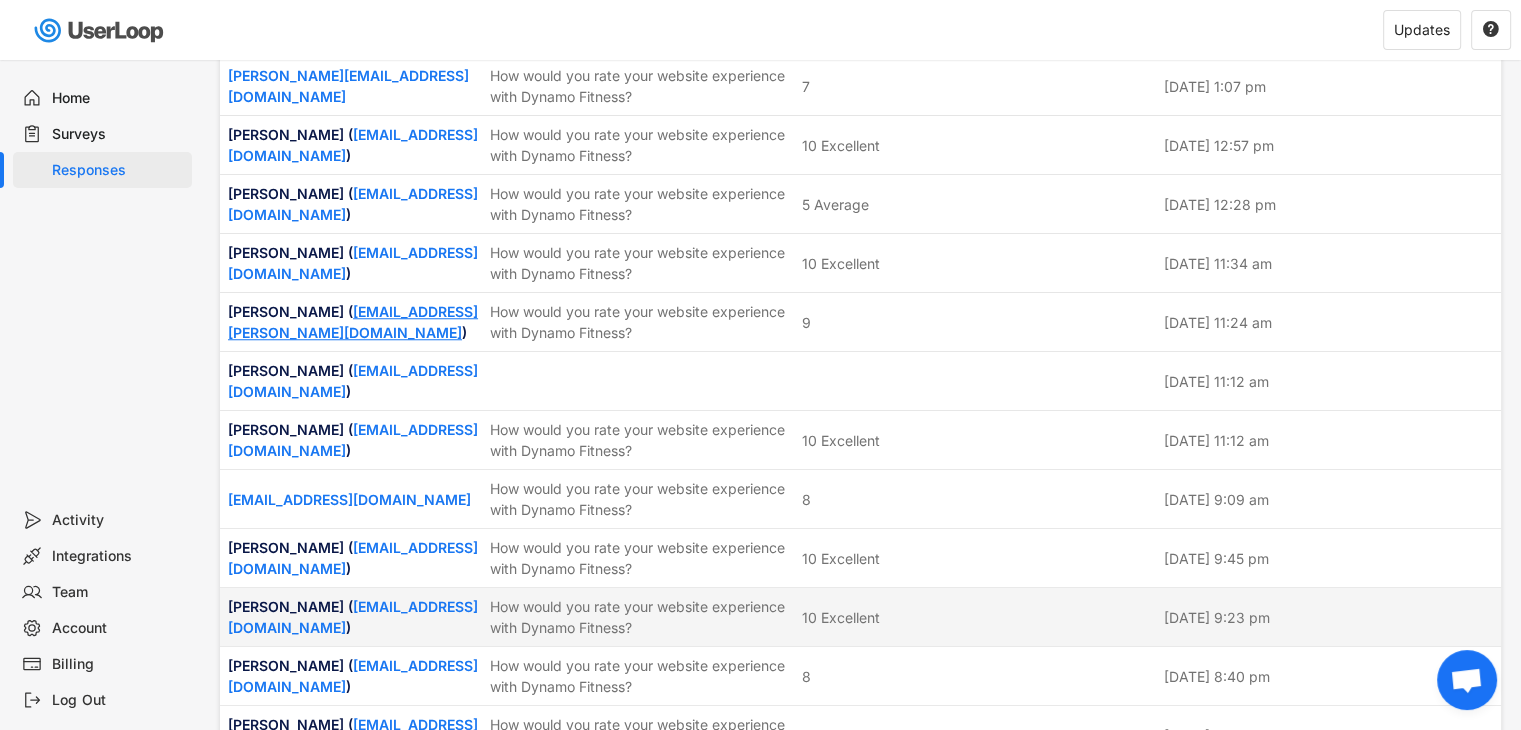 scroll, scrollTop: 16900, scrollLeft: 0, axis: vertical 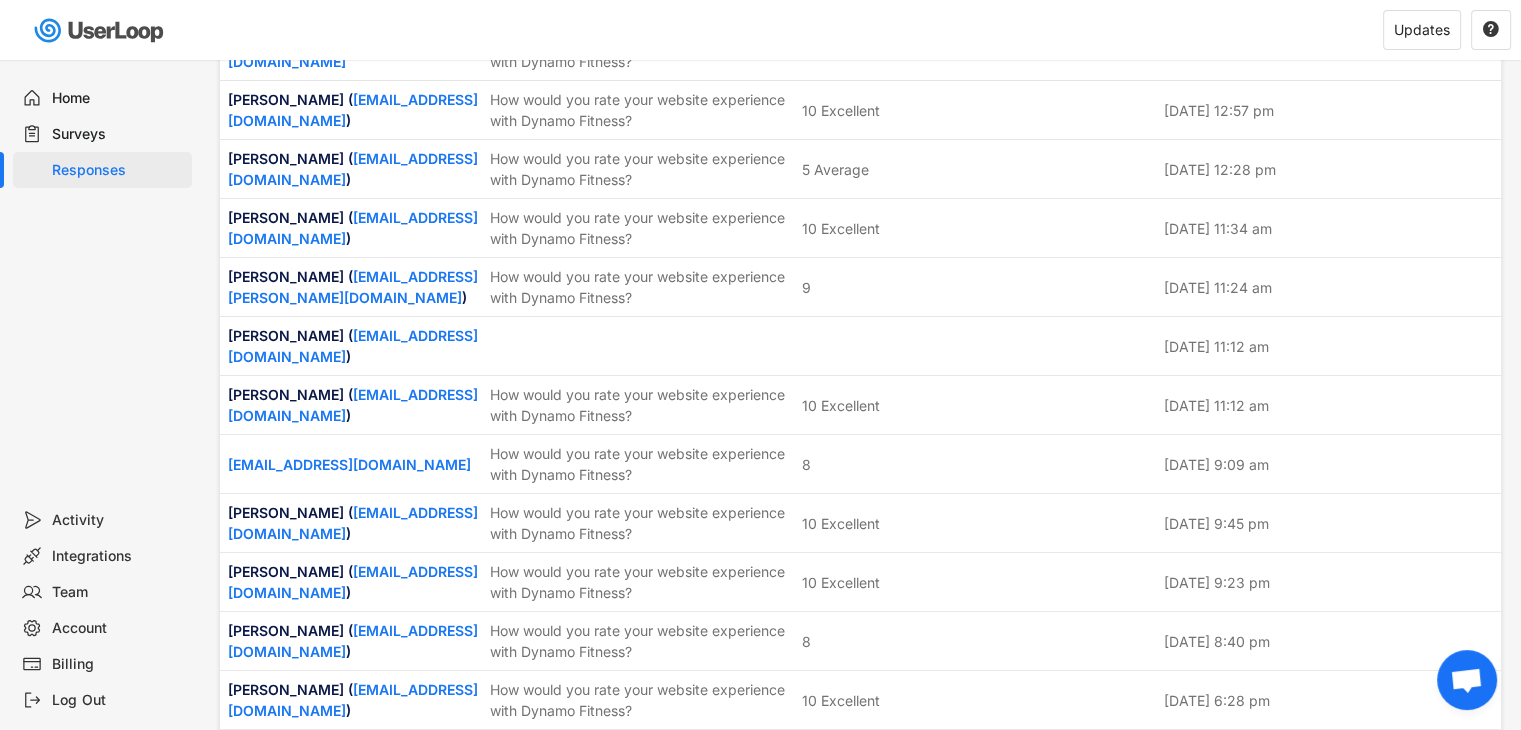 click on "[PERSON_NAME] ( [PERSON_NAME][EMAIL_ADDRESS][DOMAIN_NAME] )" at bounding box center [353, 1290] 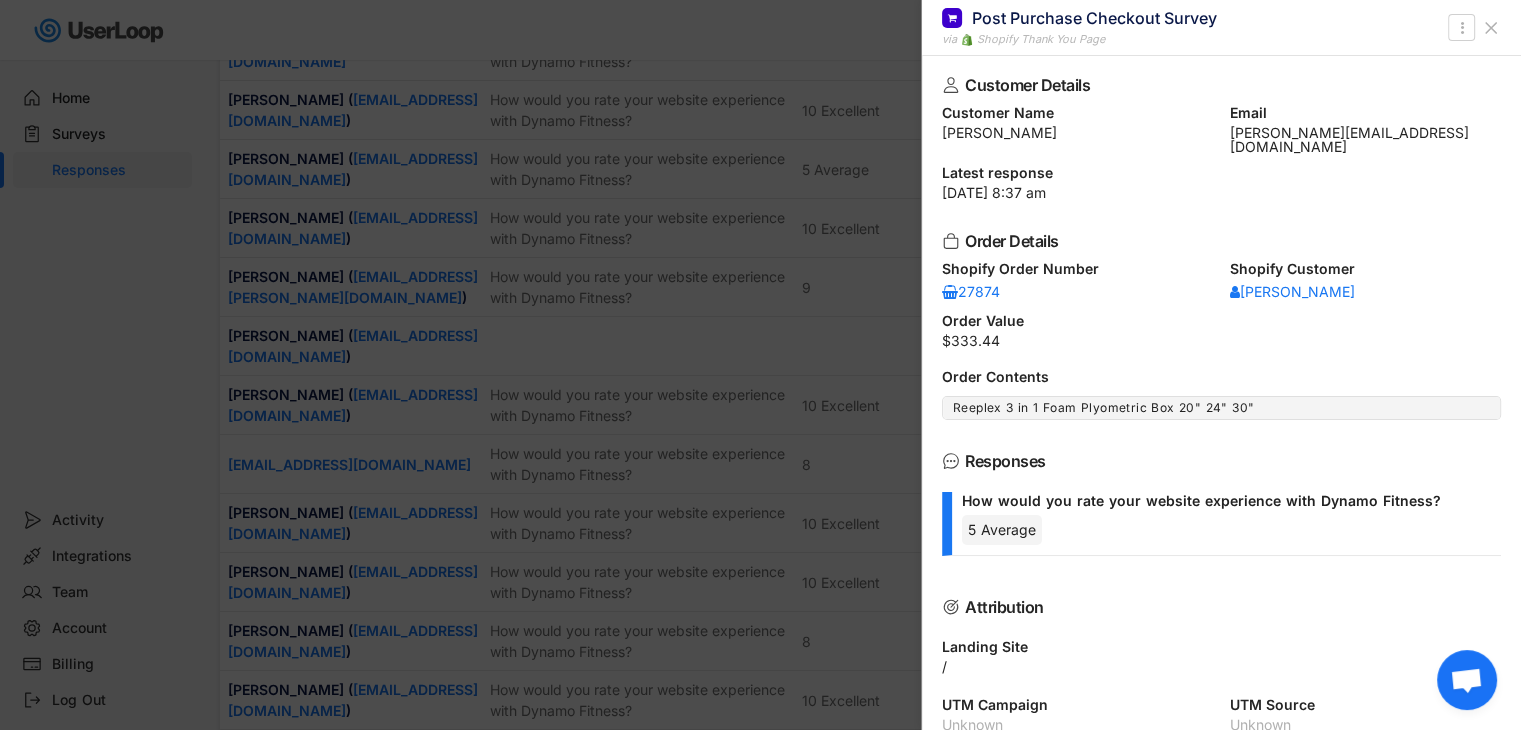 drag, startPoint x: 943, startPoint y: 135, endPoint x: 1160, endPoint y: 141, distance: 217.08293 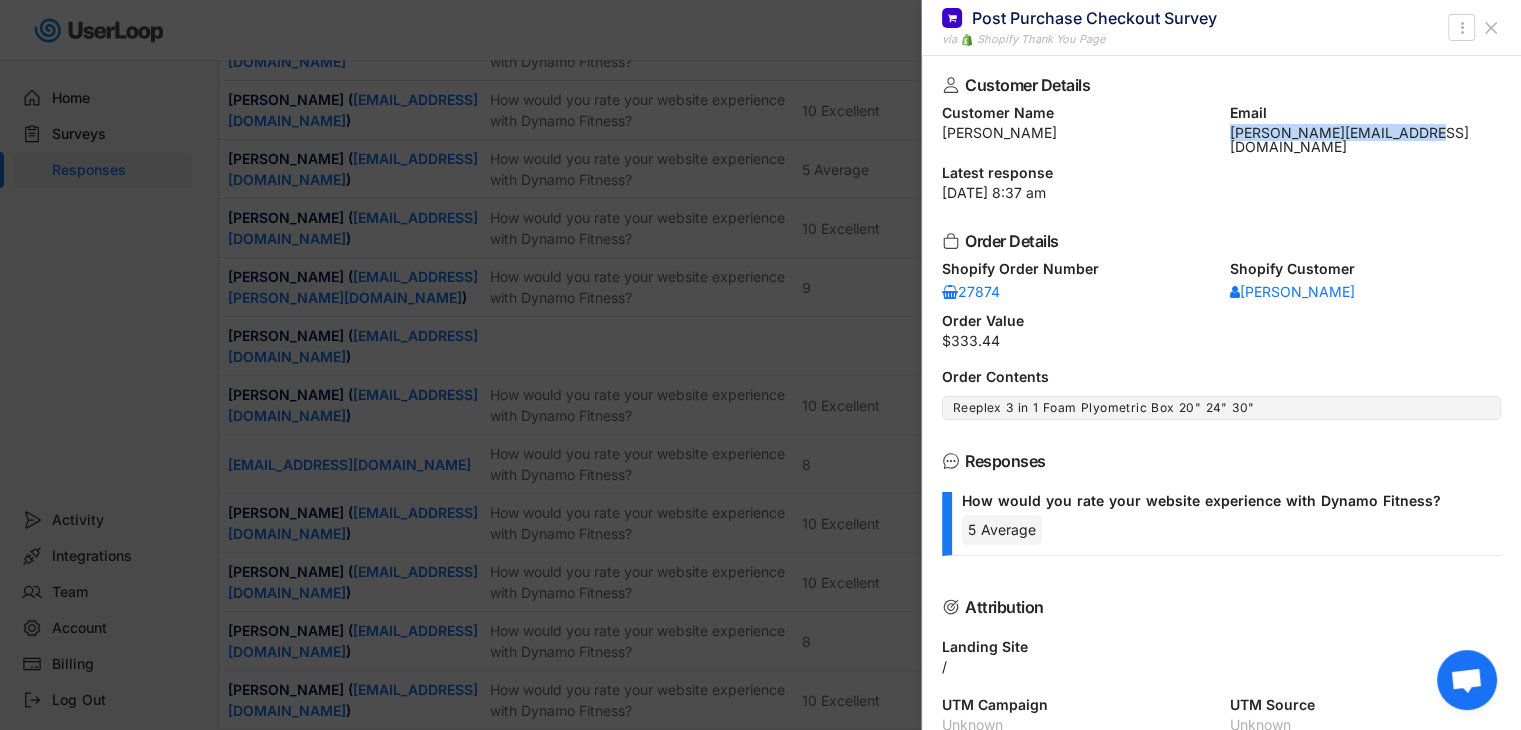 drag, startPoint x: 1221, startPoint y: 138, endPoint x: 1448, endPoint y: 143, distance: 227.05505 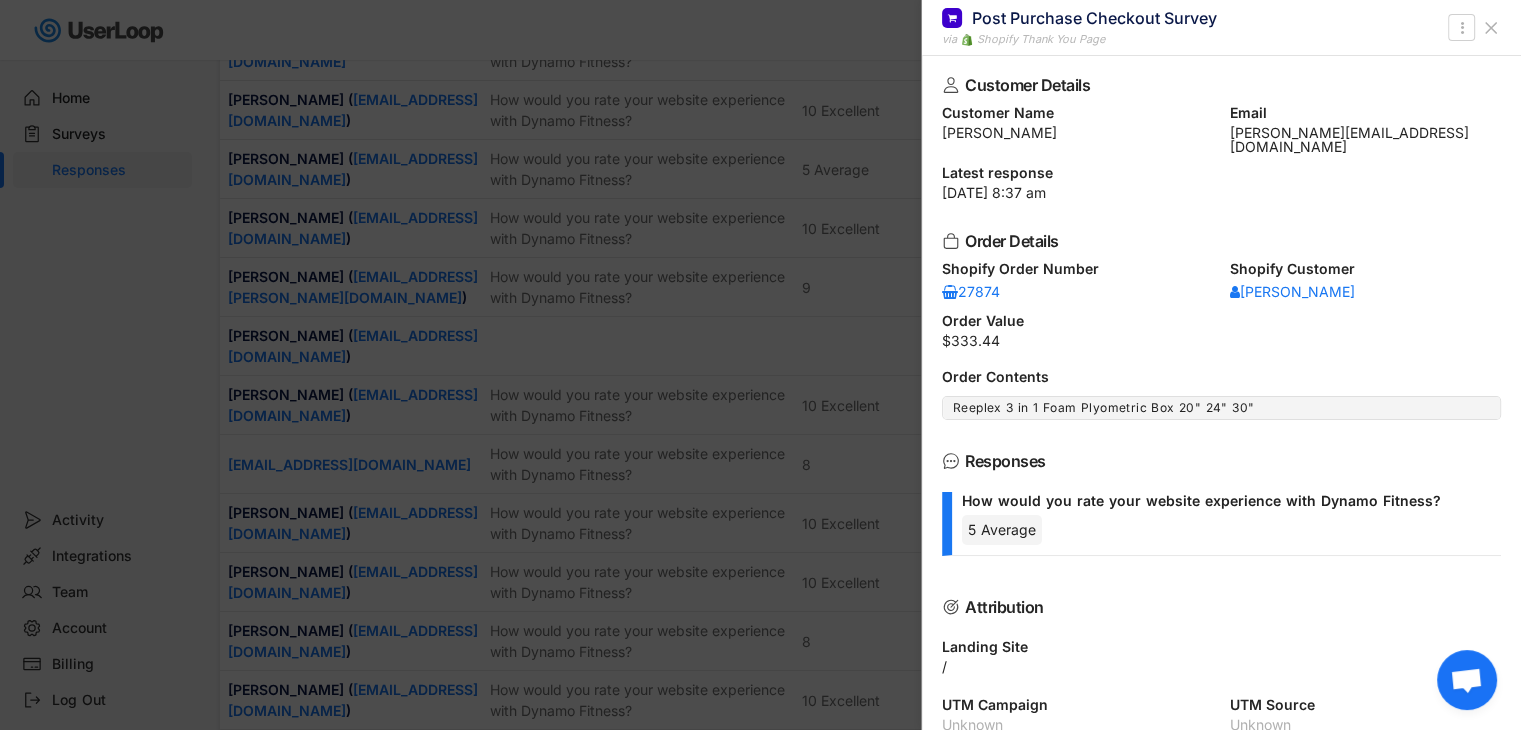 click at bounding box center (760, 365) 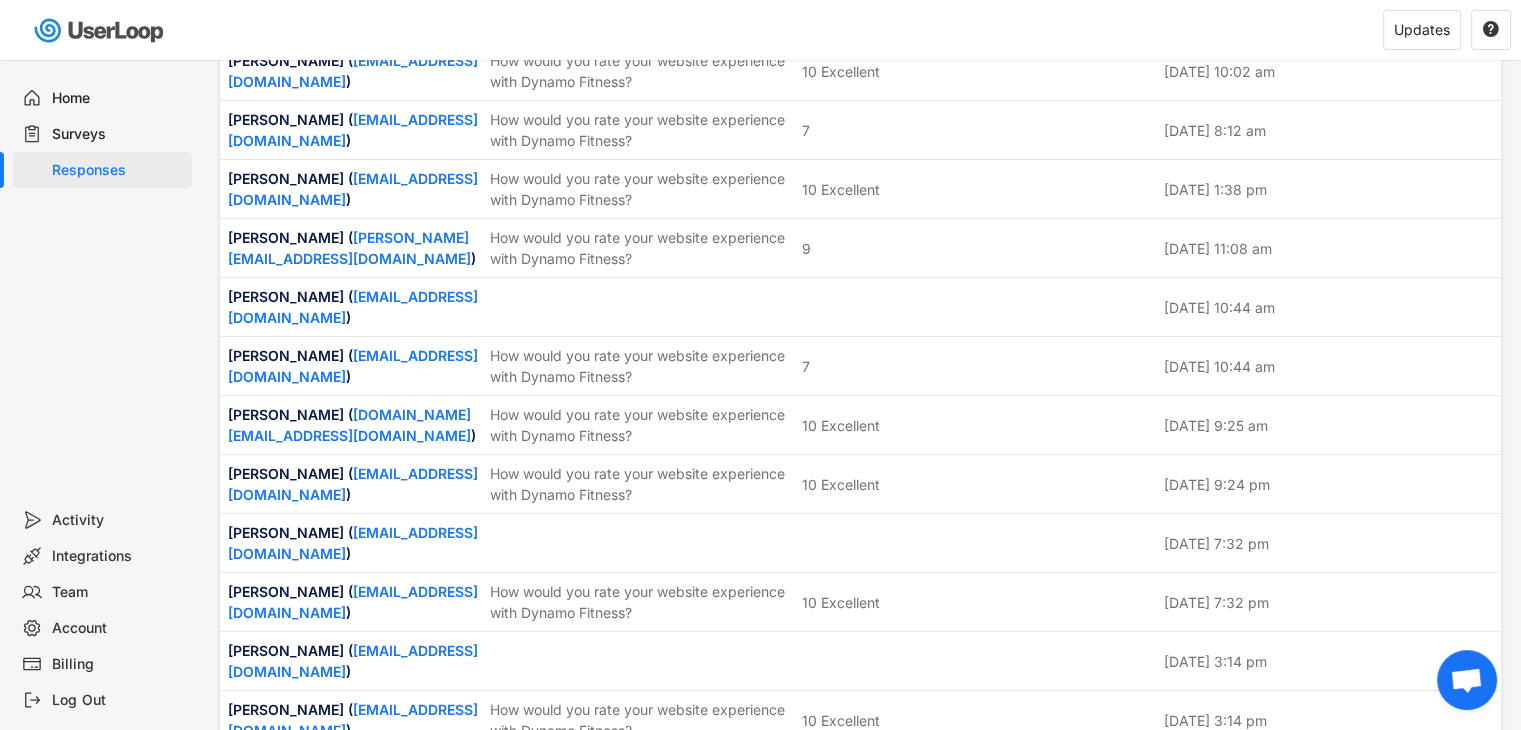 scroll, scrollTop: 19300, scrollLeft: 0, axis: vertical 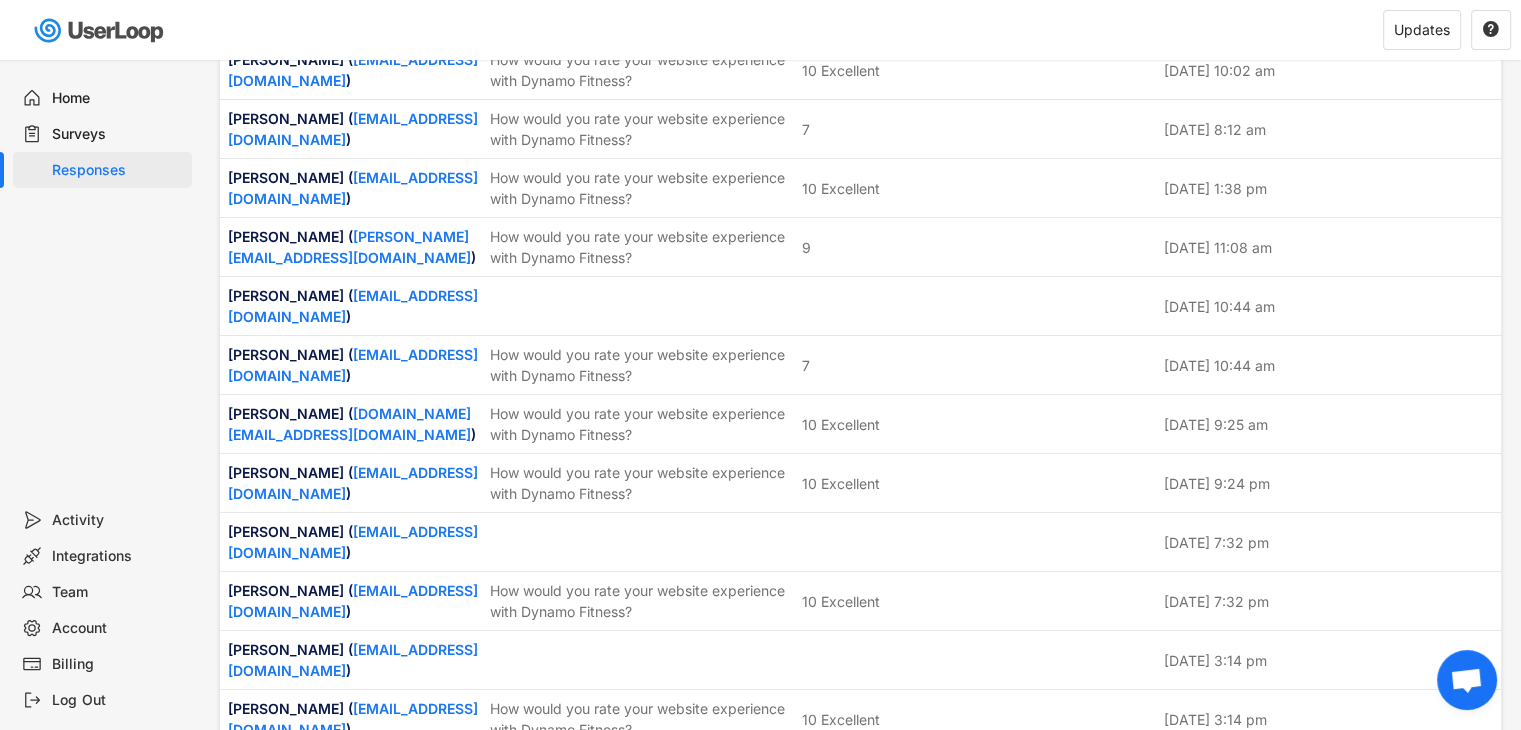 click on "How would you rate your website experience with Dynamo Fitness?" at bounding box center [640, 1132] 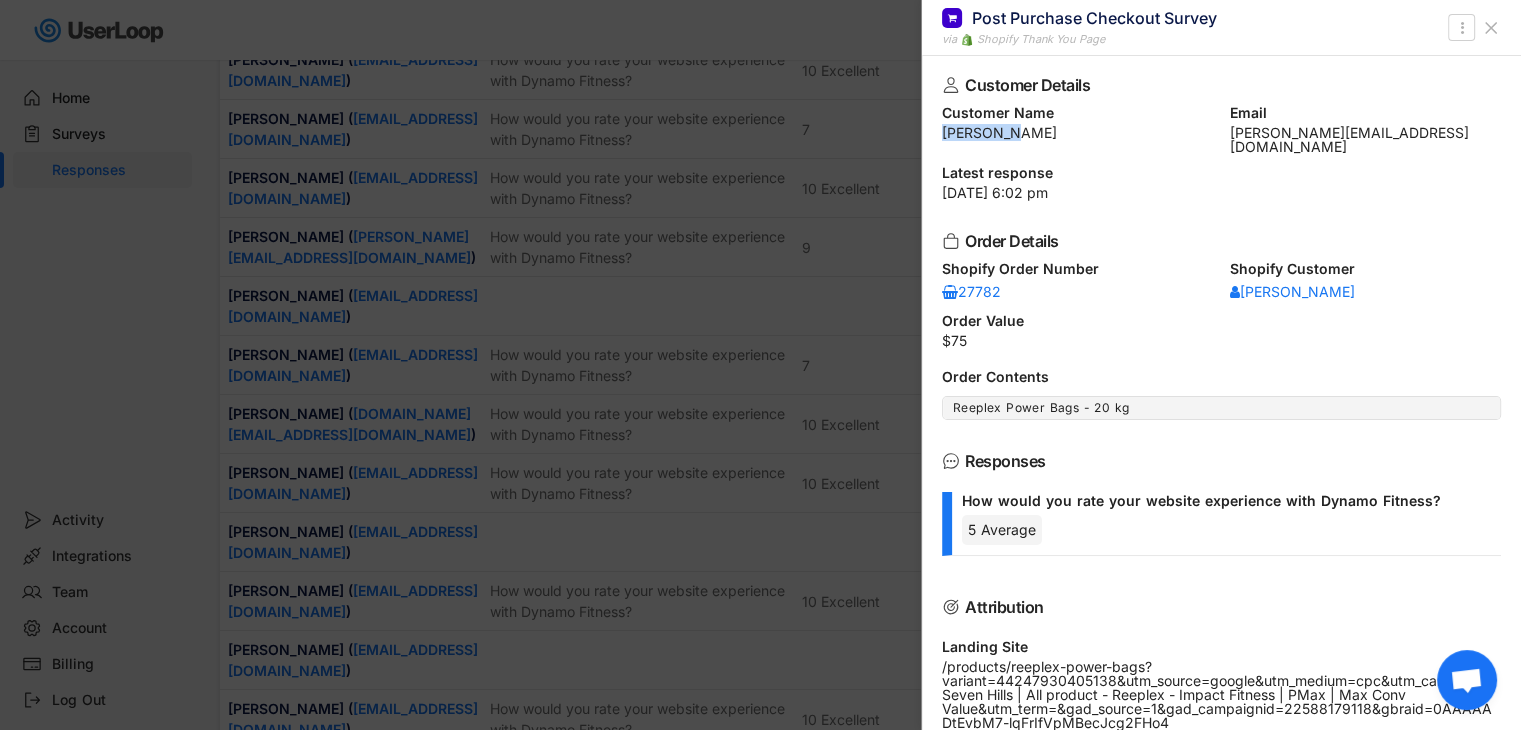 drag, startPoint x: 942, startPoint y: 139, endPoint x: 1012, endPoint y: 138, distance: 70.00714 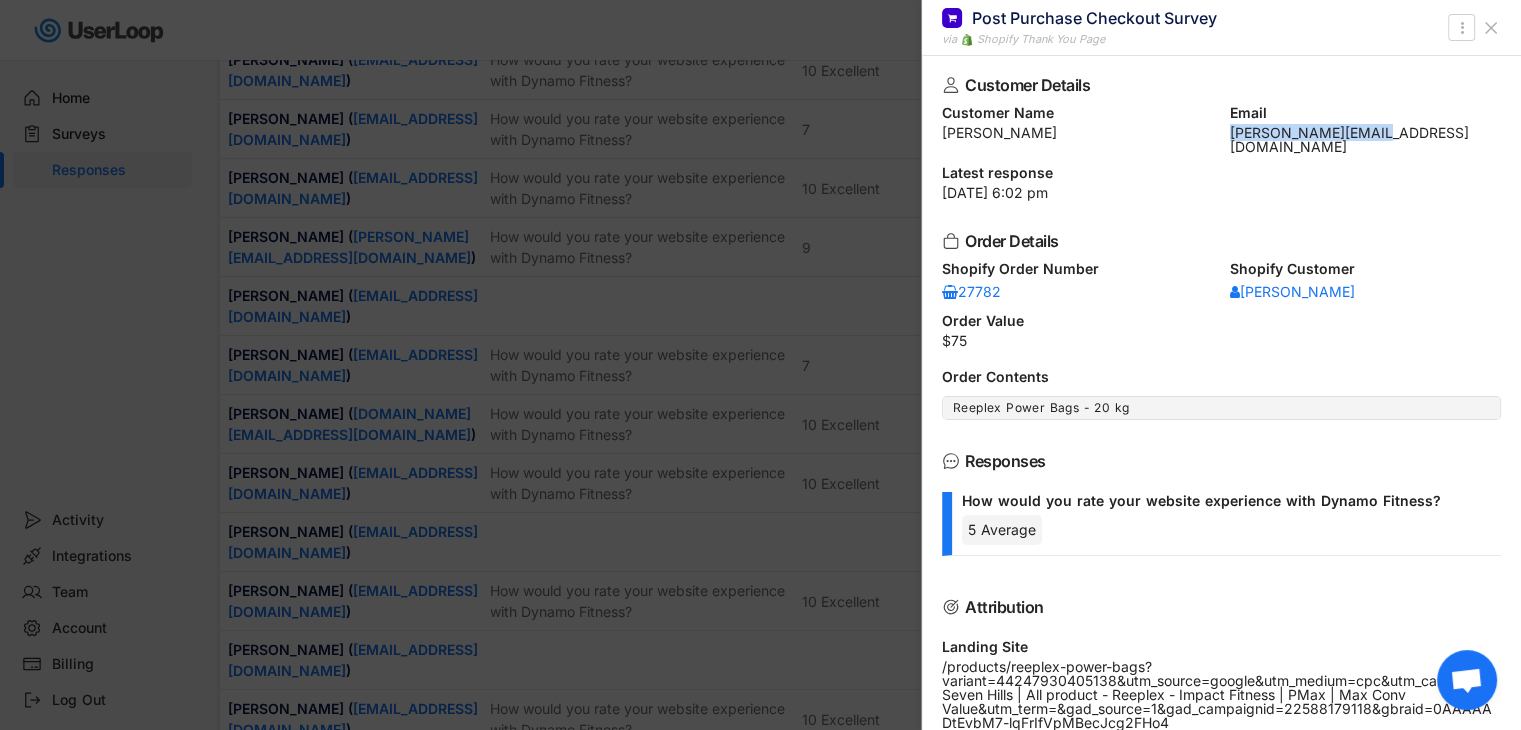 drag, startPoint x: 1220, startPoint y: 139, endPoint x: 1432, endPoint y: 141, distance: 212.00943 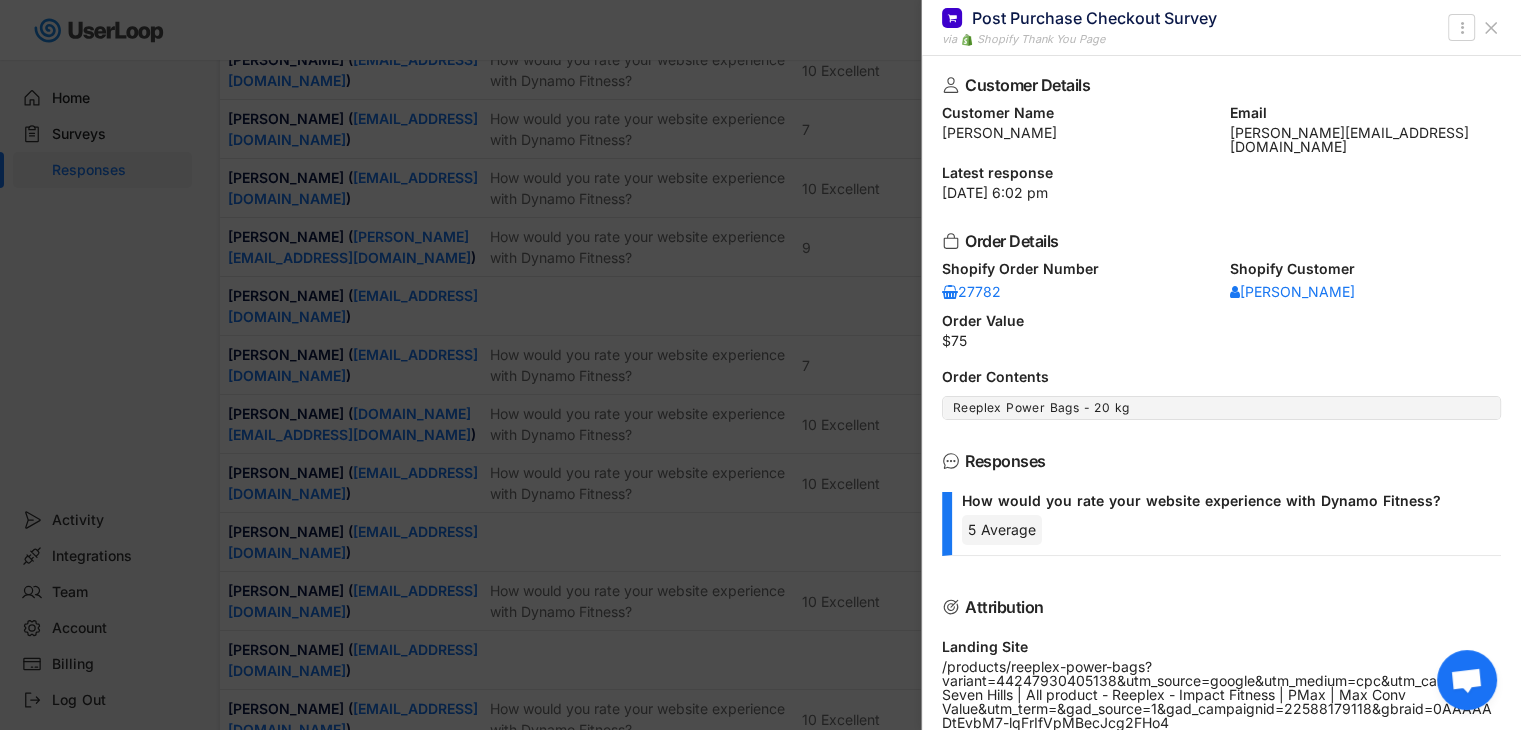 click at bounding box center (760, 365) 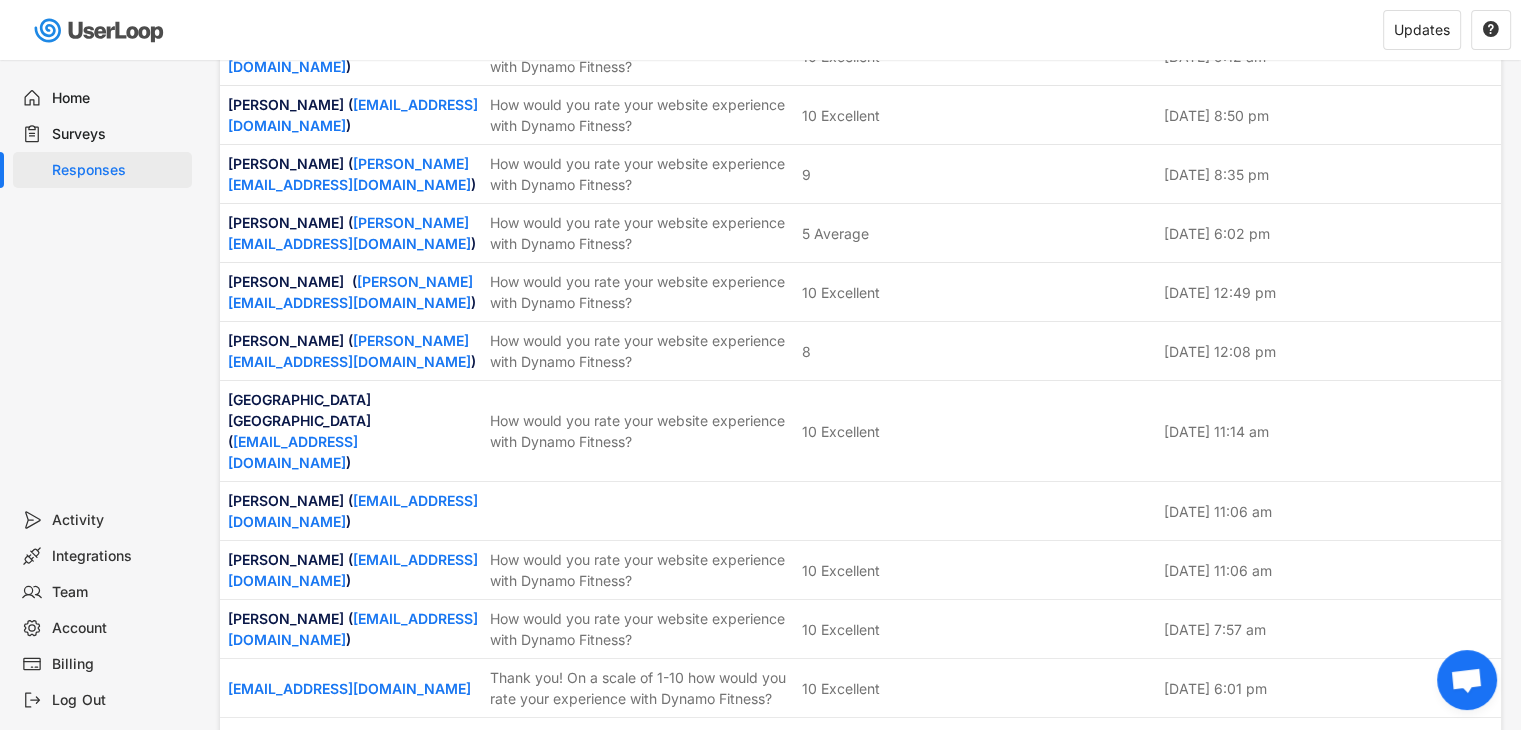 scroll, scrollTop: 20200, scrollLeft: 0, axis: vertical 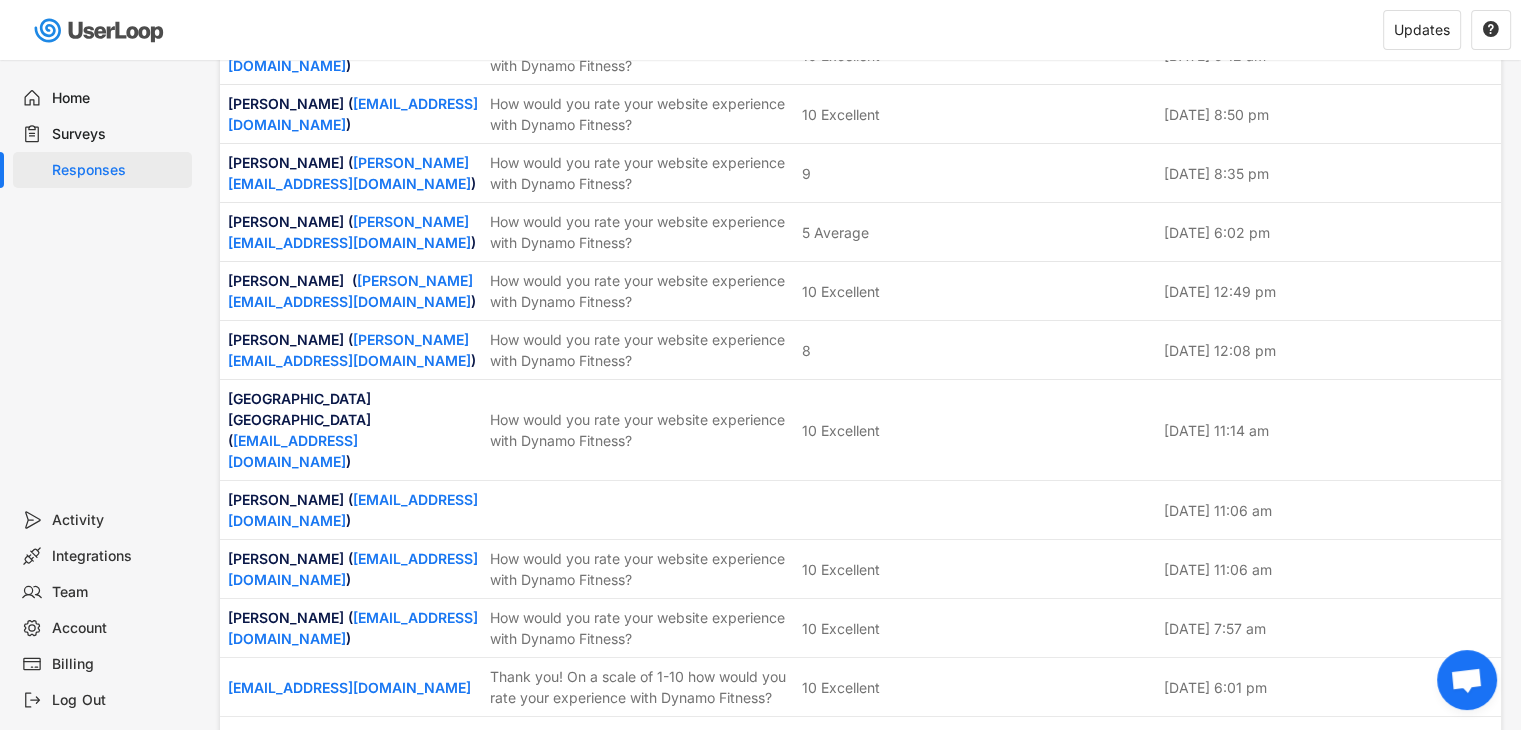 click on "Share your thoughts on your Dynamo Fitness experience and help us improve! 💪📊       (Survey completion time < 1min)" at bounding box center (640, 1173) 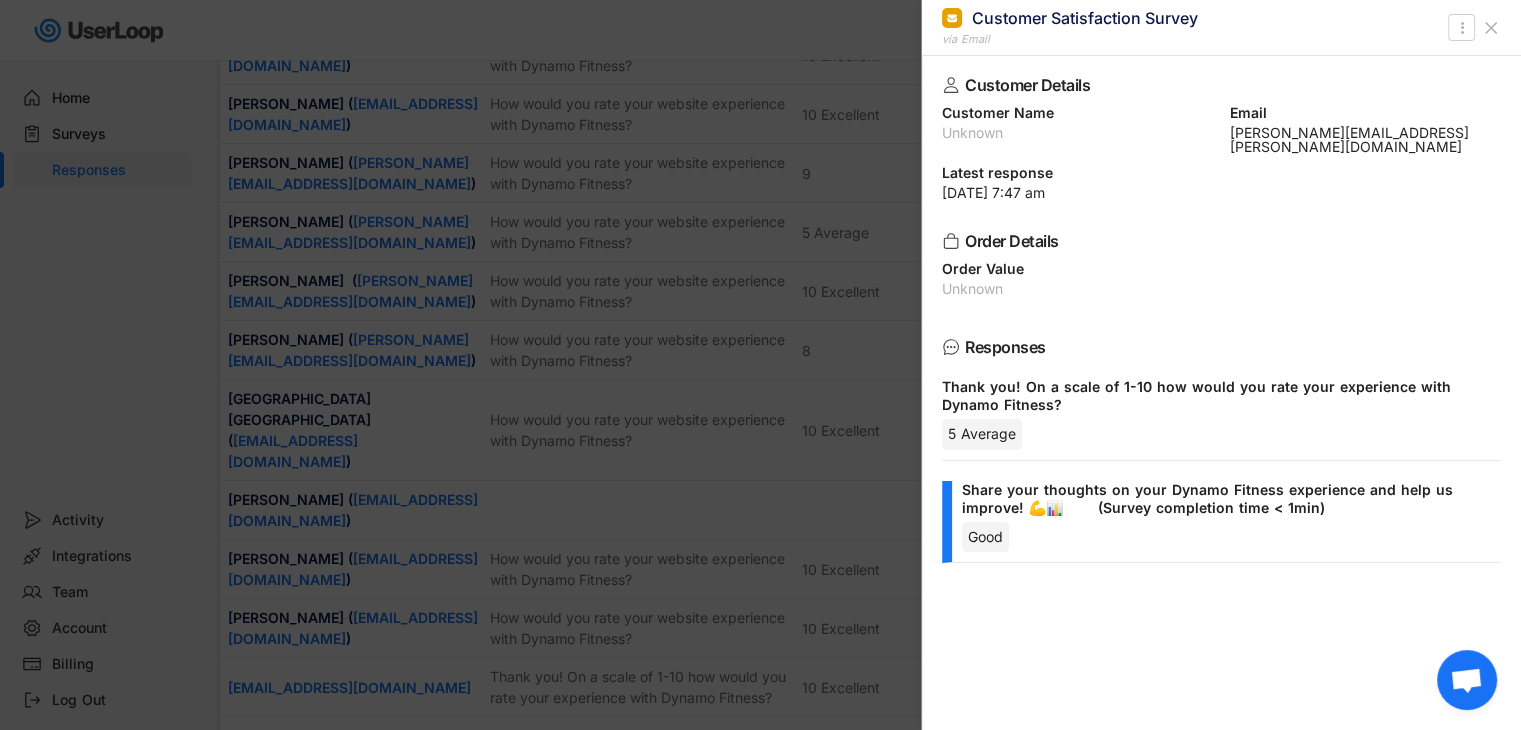 click at bounding box center [760, 365] 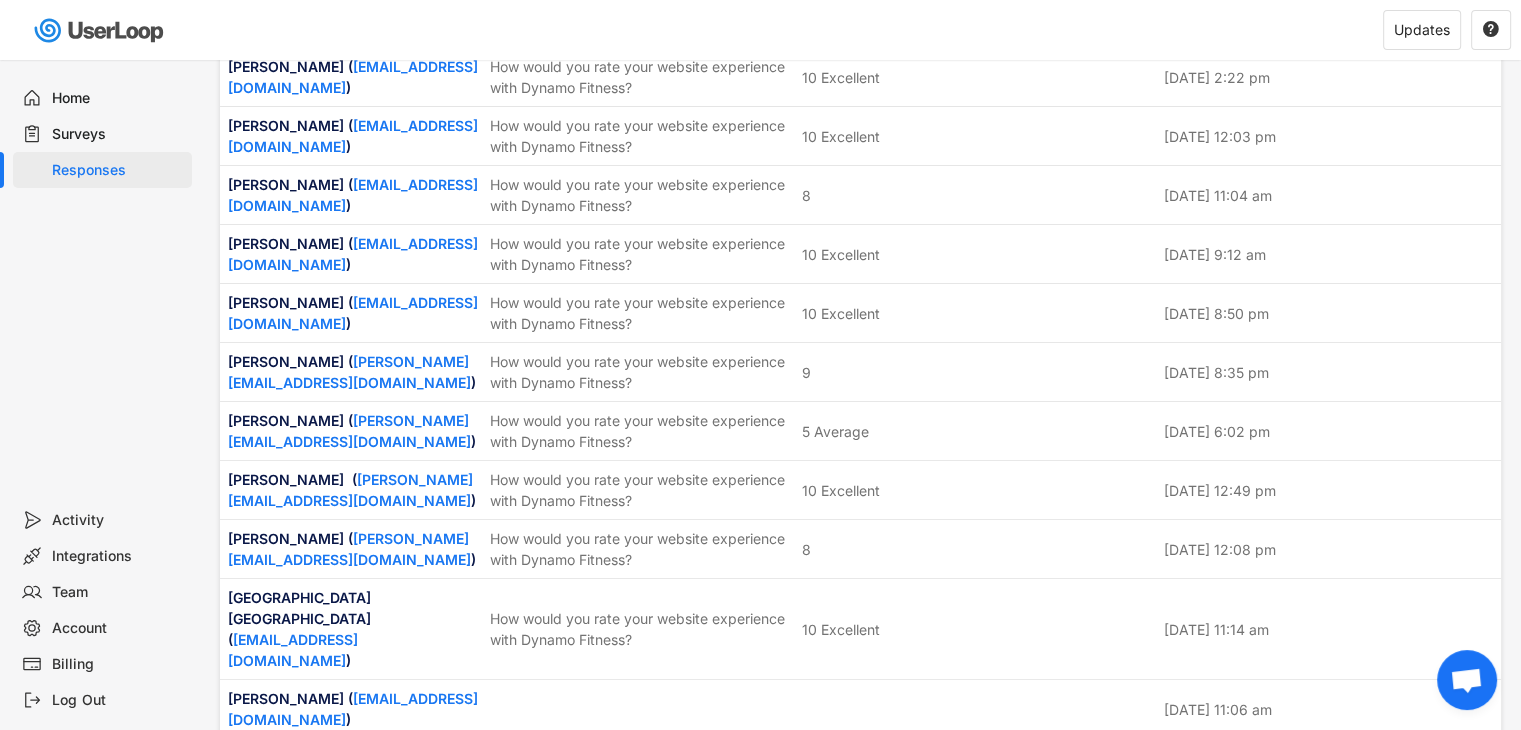 scroll, scrollTop: 20000, scrollLeft: 0, axis: vertical 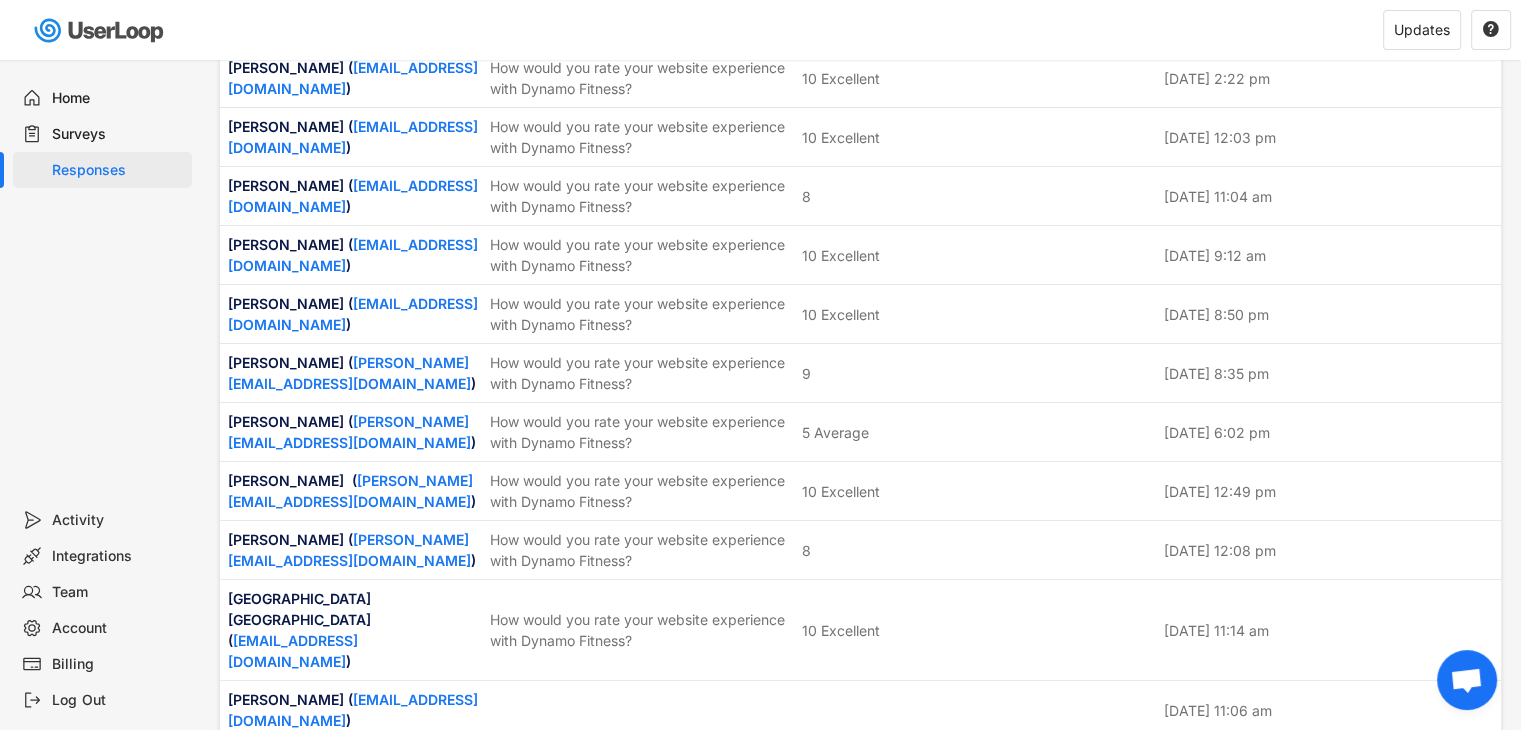 click on "Excellent" at bounding box center [977, 956] 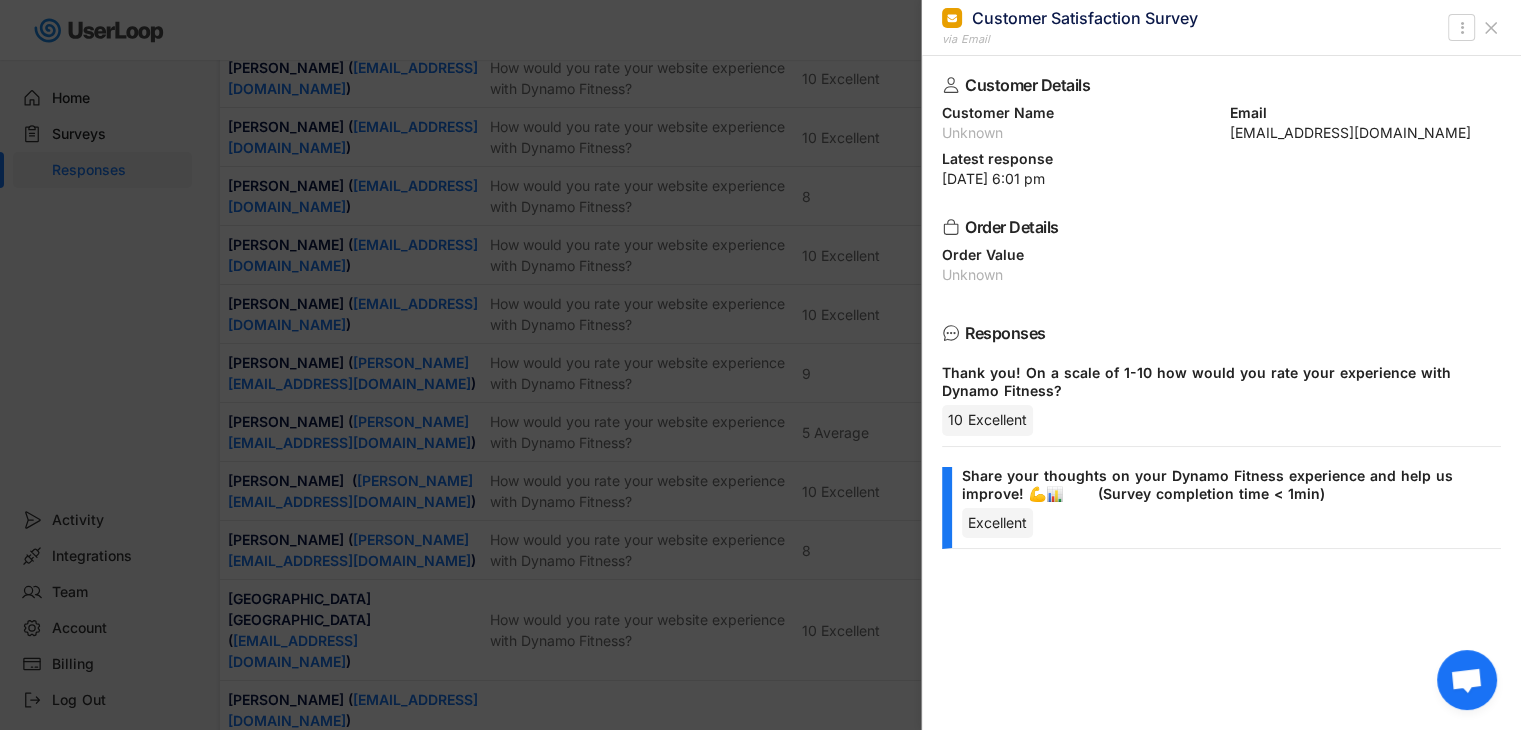 click at bounding box center [760, 365] 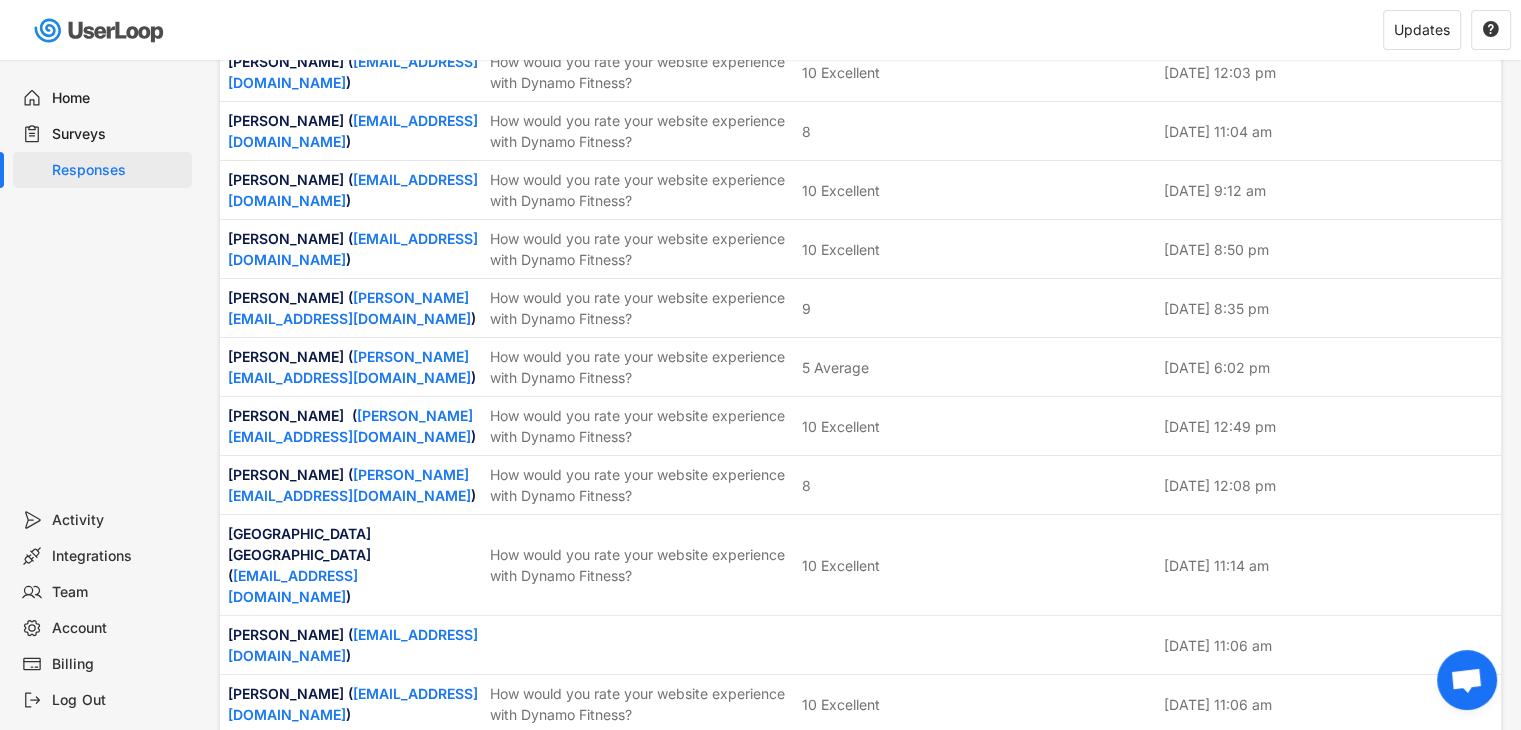 scroll, scrollTop: 20100, scrollLeft: 0, axis: vertical 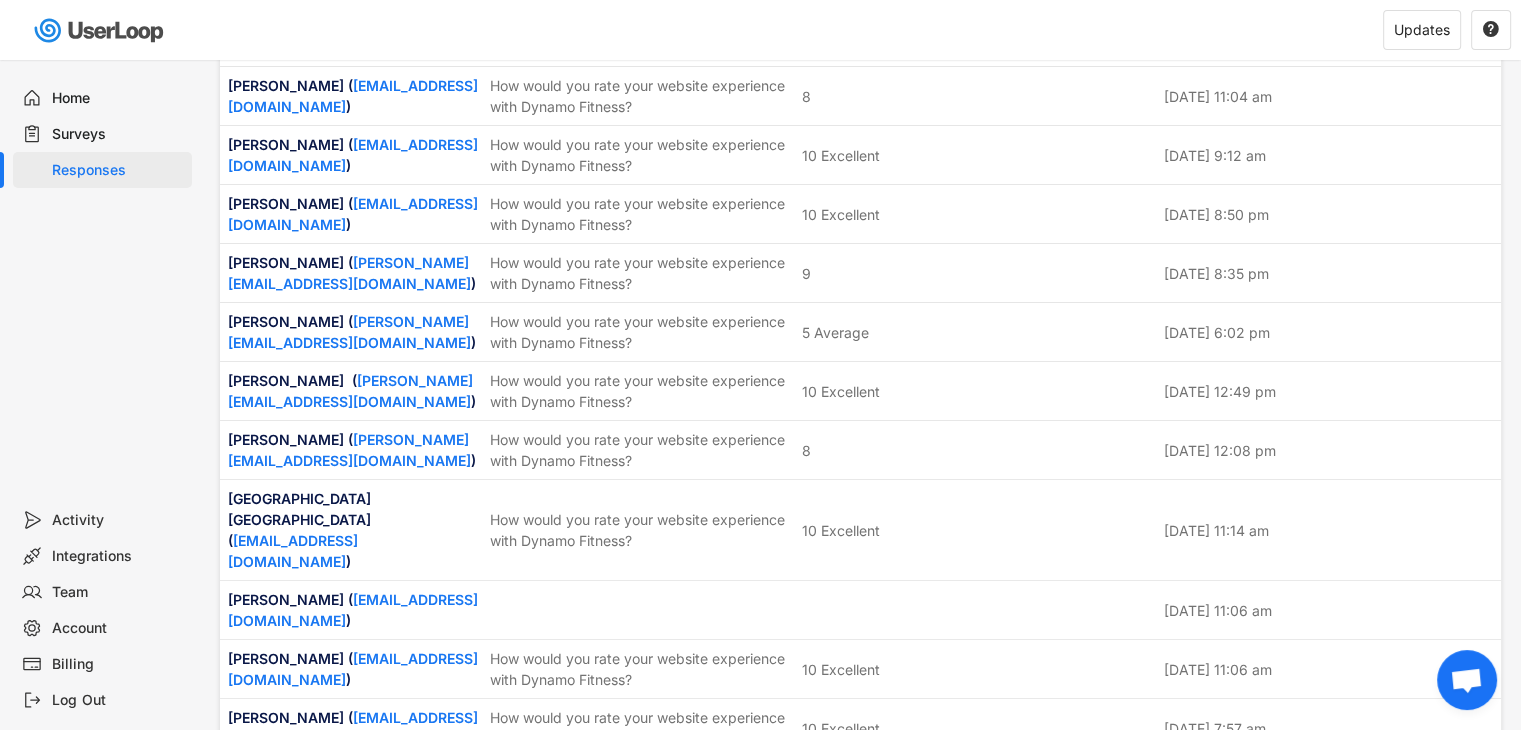click on "Good" at bounding box center [819, 1273] 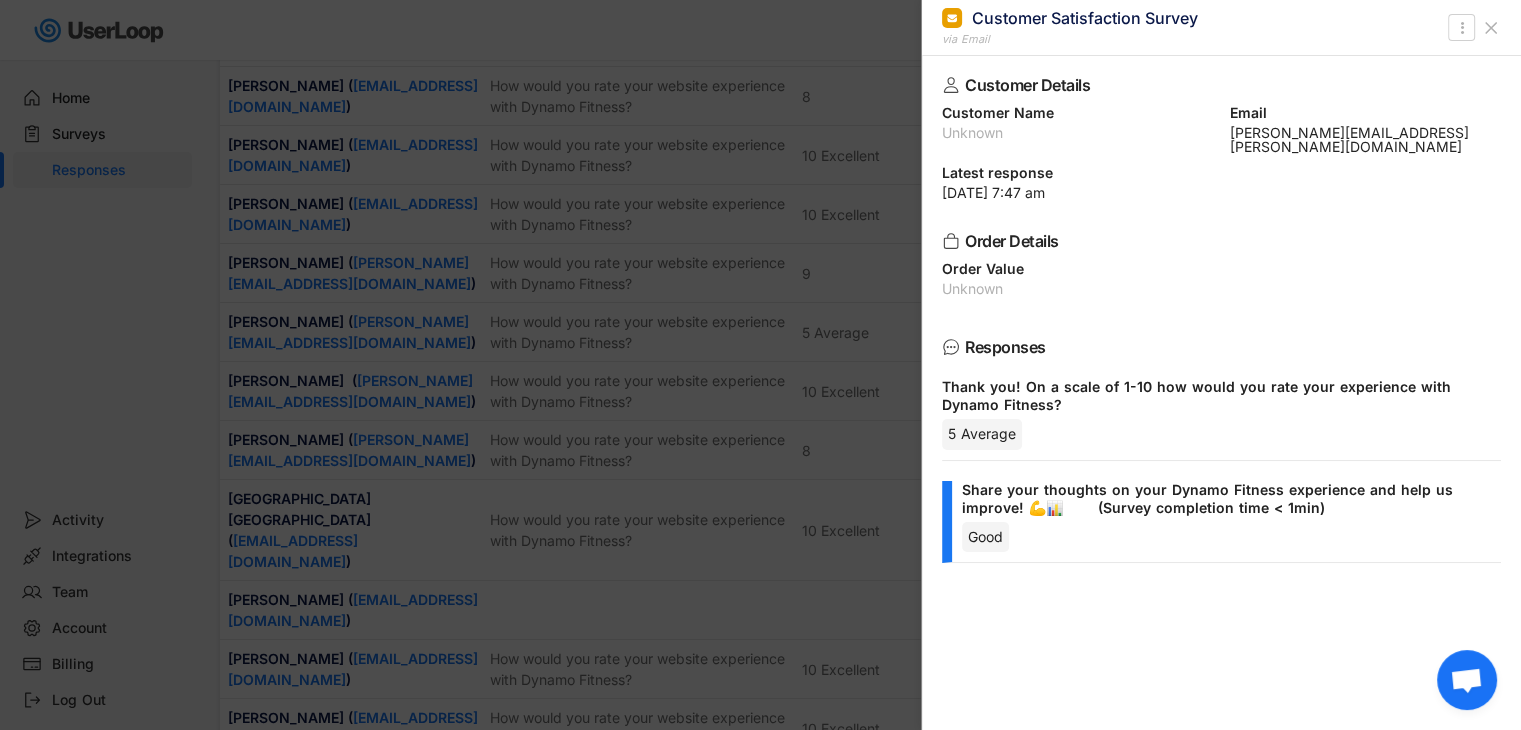 click at bounding box center [760, 365] 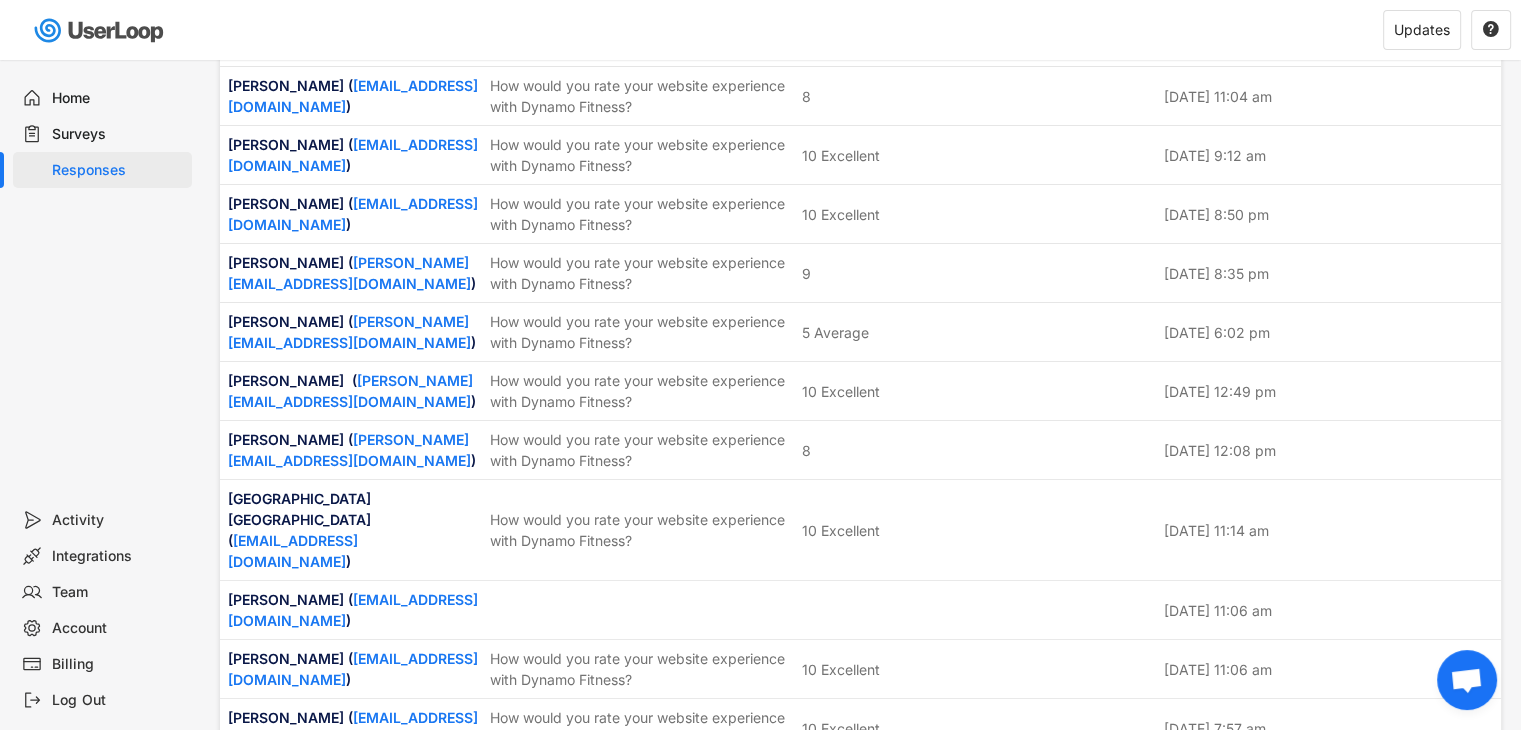 click on "[PERSON_NAME][EMAIL_ADDRESS][PERSON_NAME][DOMAIN_NAME]" at bounding box center (348, 1274) 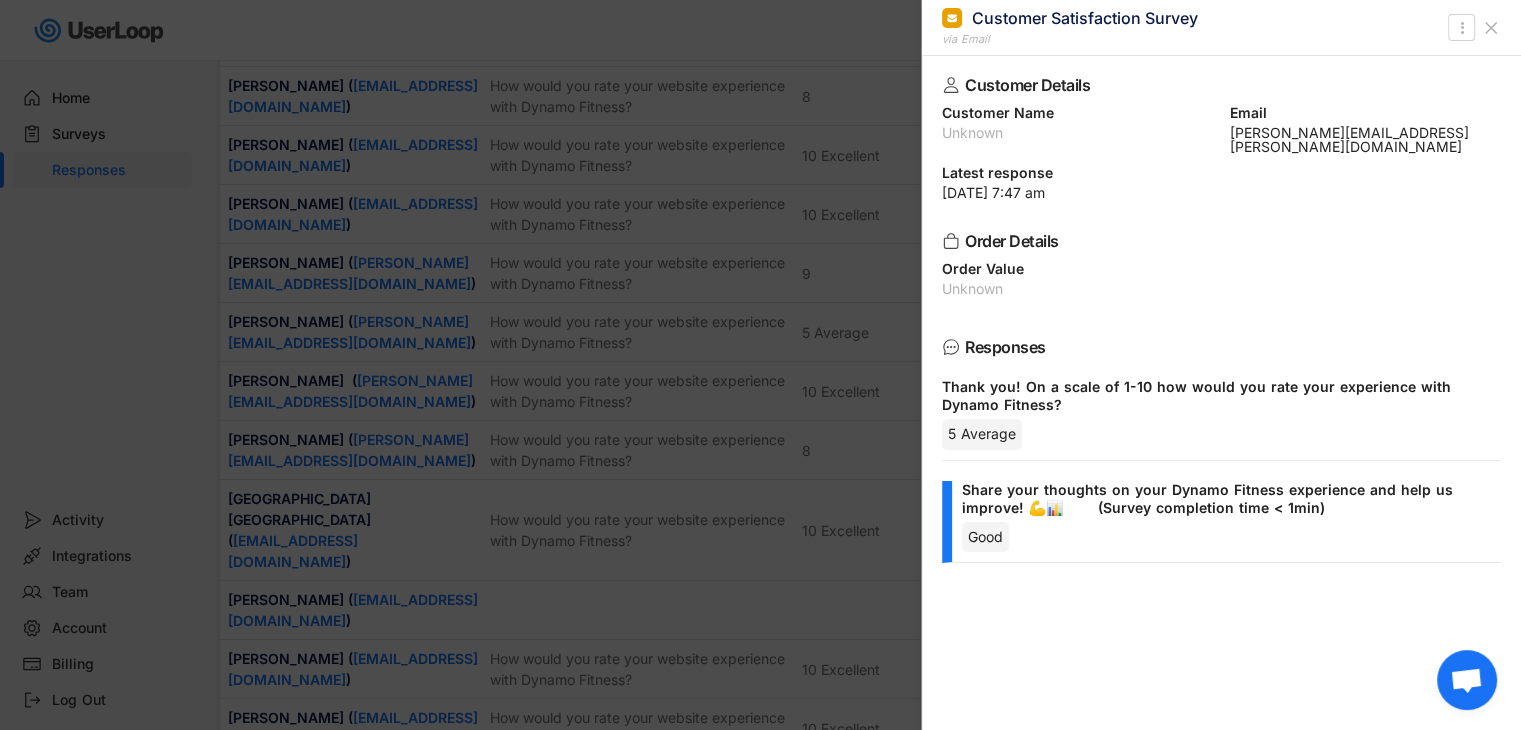 click on "Unknown" at bounding box center [1221, 289] 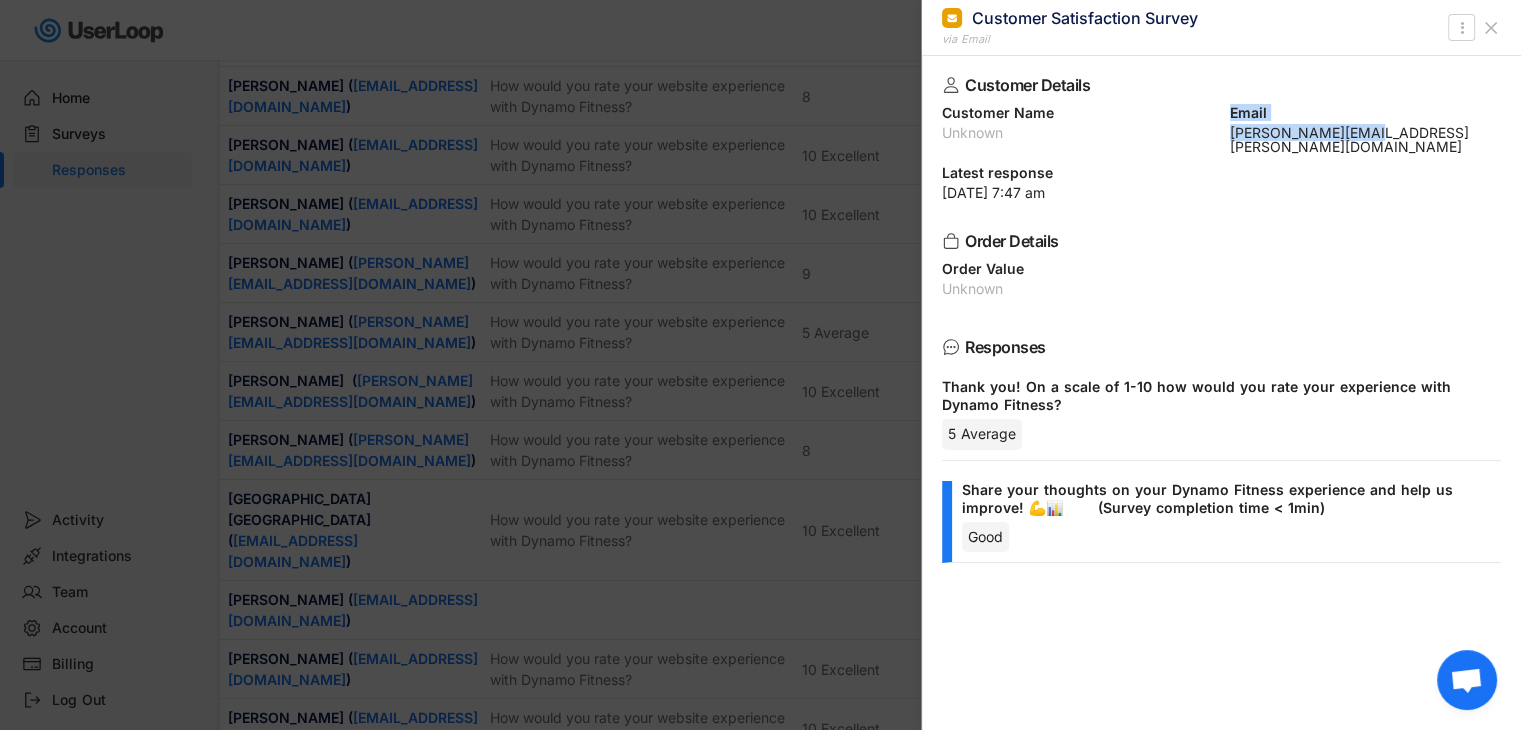 drag, startPoint x: 1220, startPoint y: 126, endPoint x: 1360, endPoint y: 138, distance: 140.51335 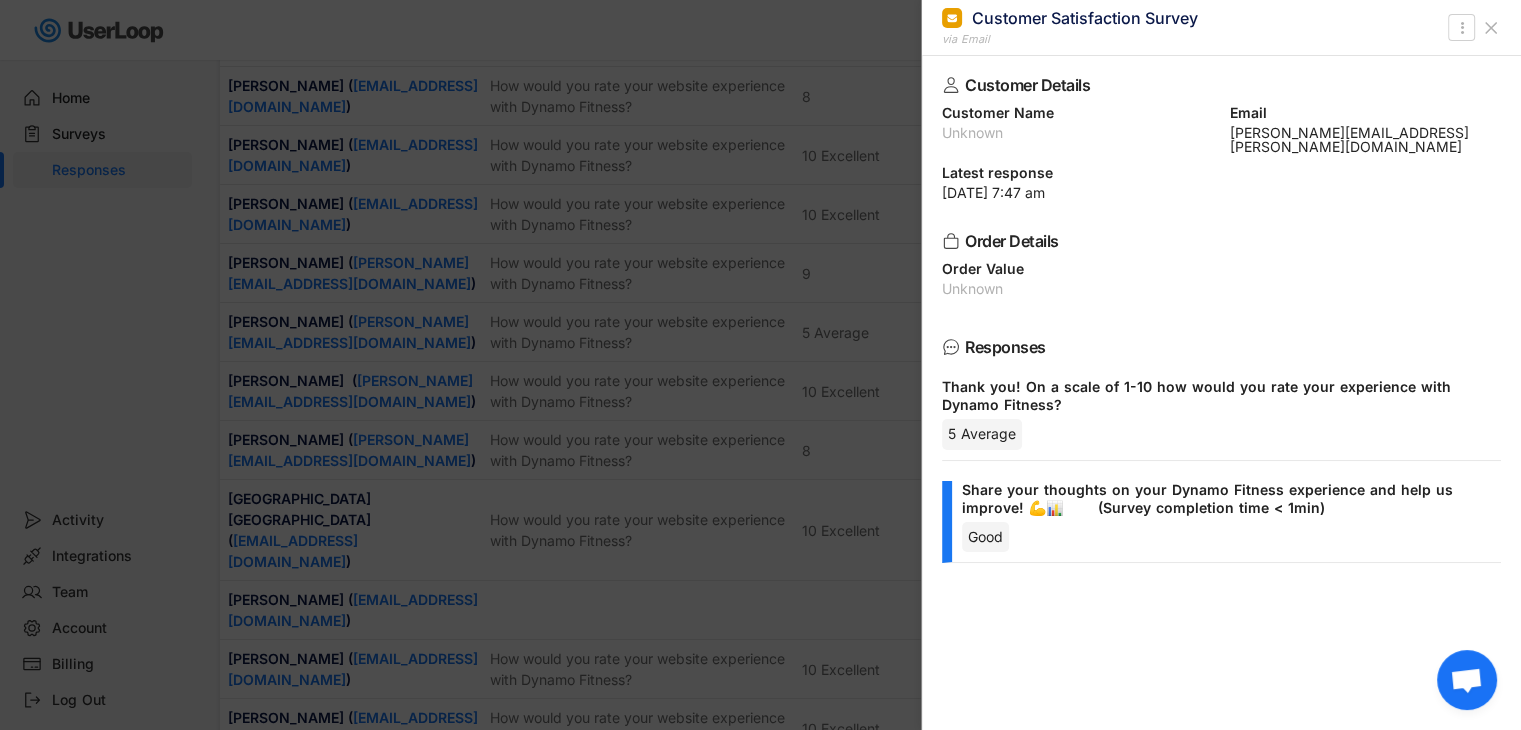 click on "Latest response" at bounding box center (1221, 173) 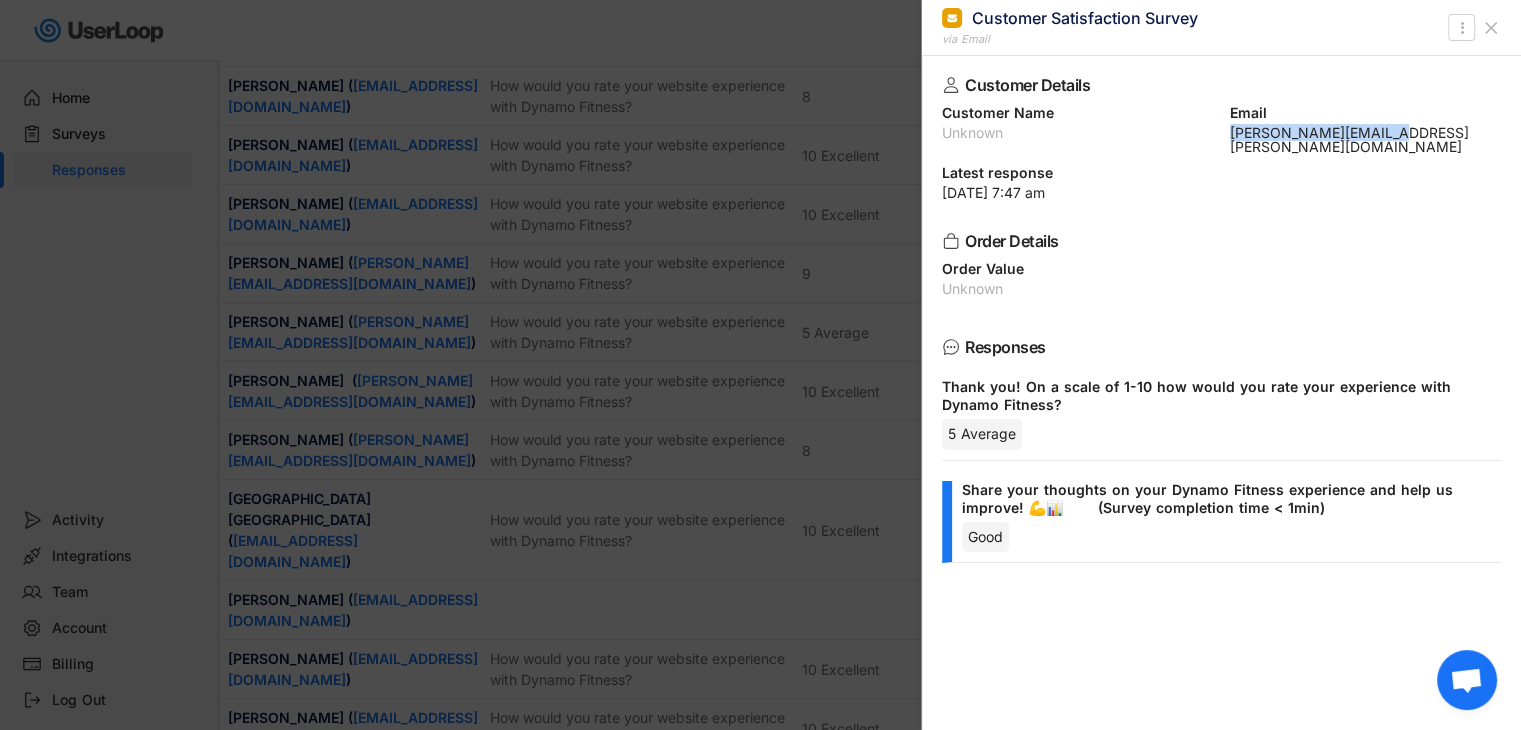 drag, startPoint x: 1227, startPoint y: 138, endPoint x: 1384, endPoint y: 129, distance: 157.25775 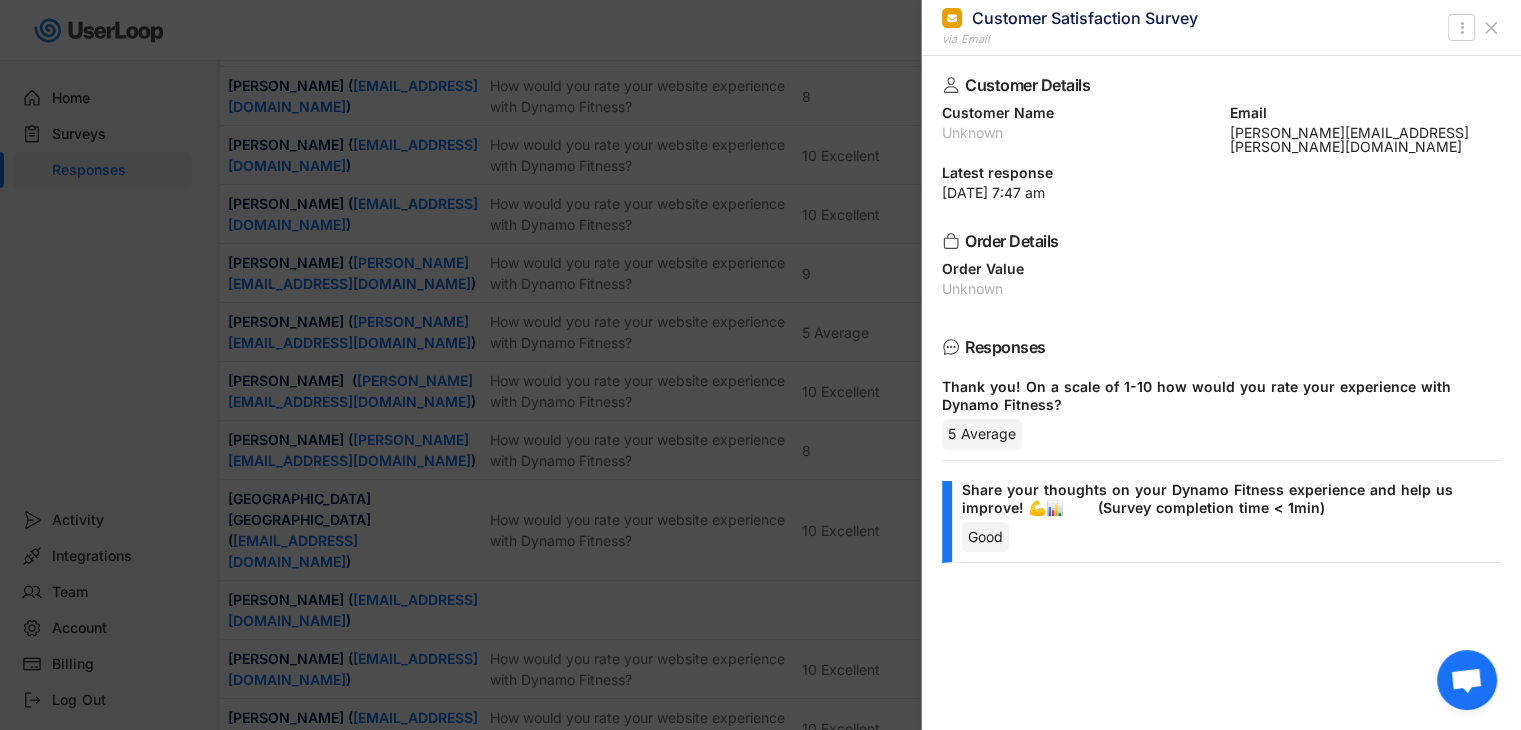 click at bounding box center [760, 365] 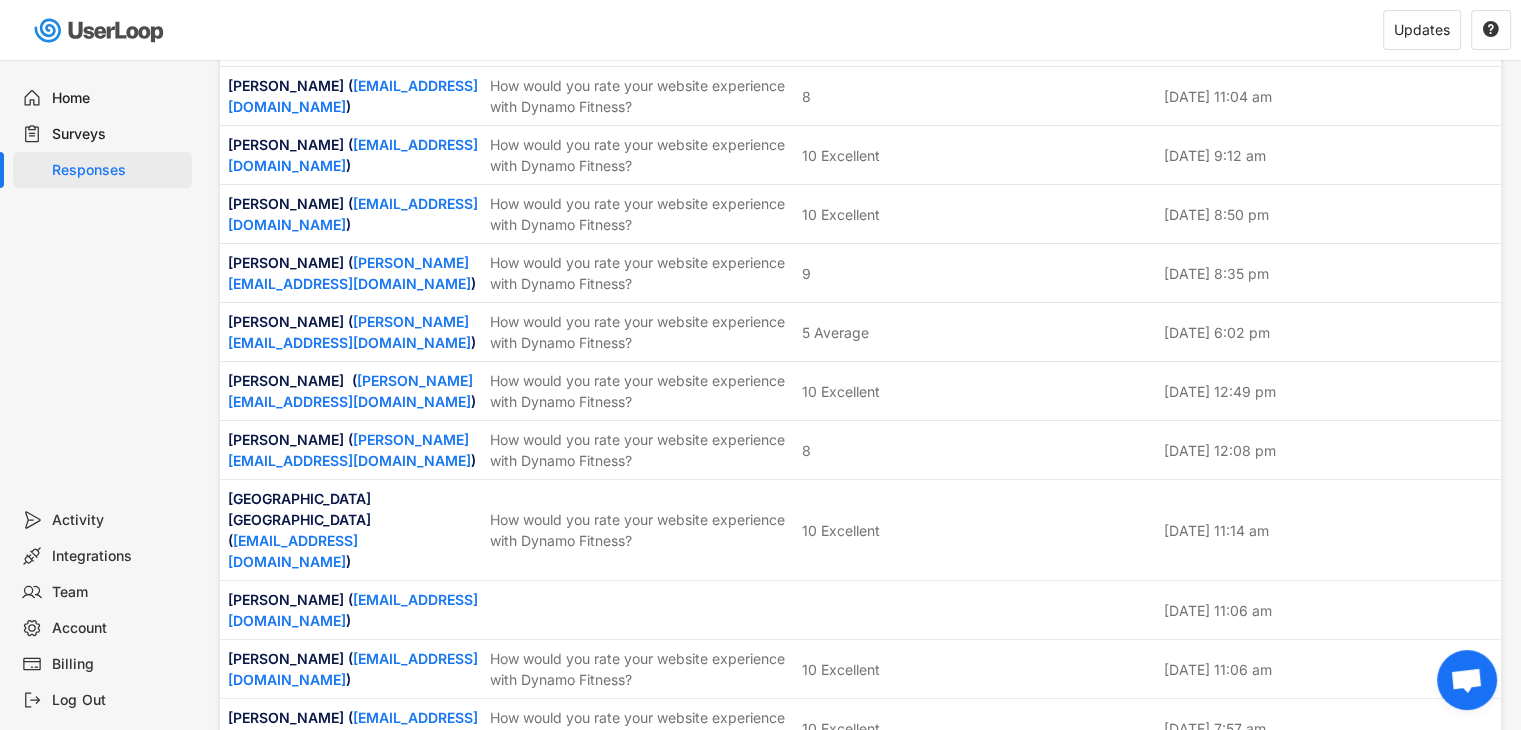 click on "Thank you! On a scale of 1-10 how would you rate your experience with Dynamo Fitness?" at bounding box center [640, 1204] 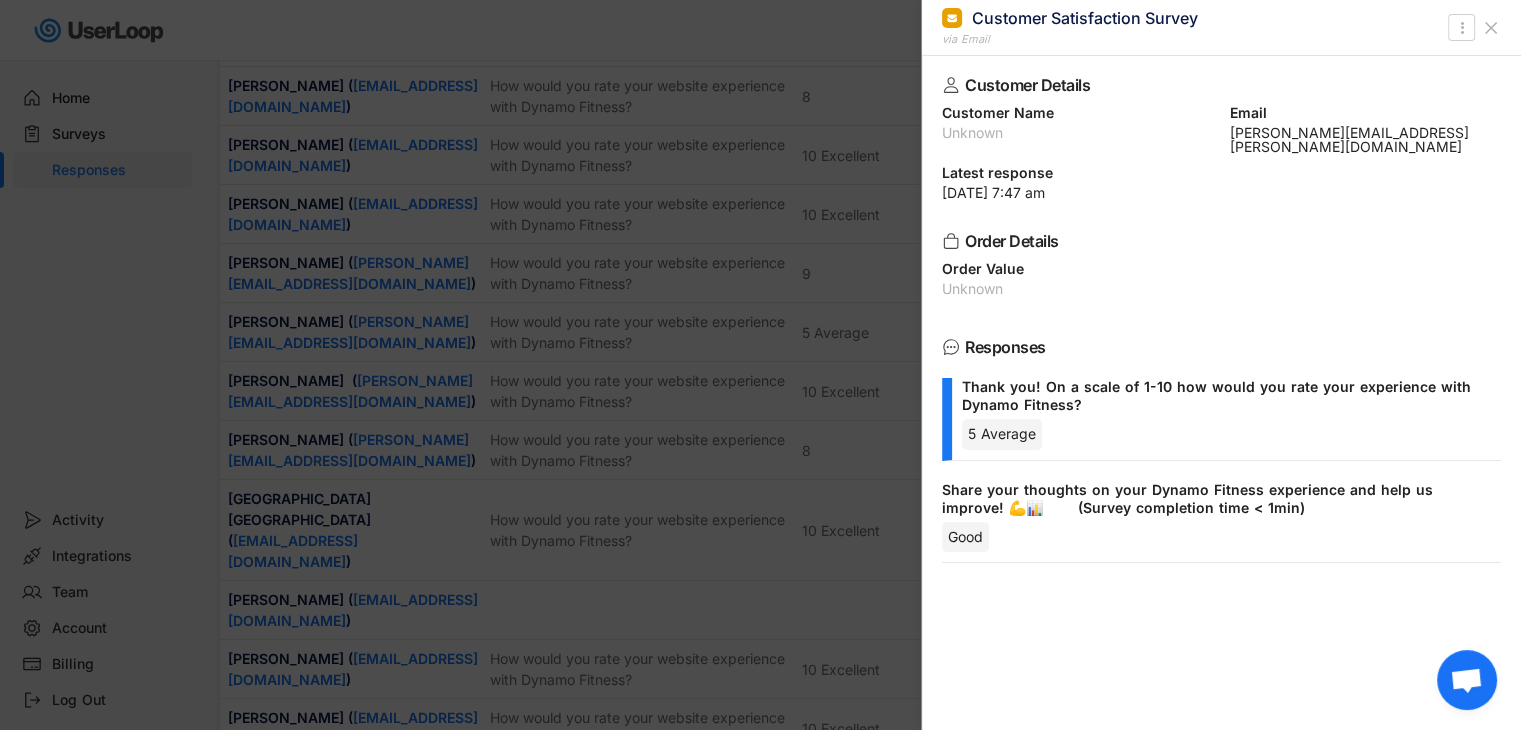 click on "Good" at bounding box center [1221, 537] 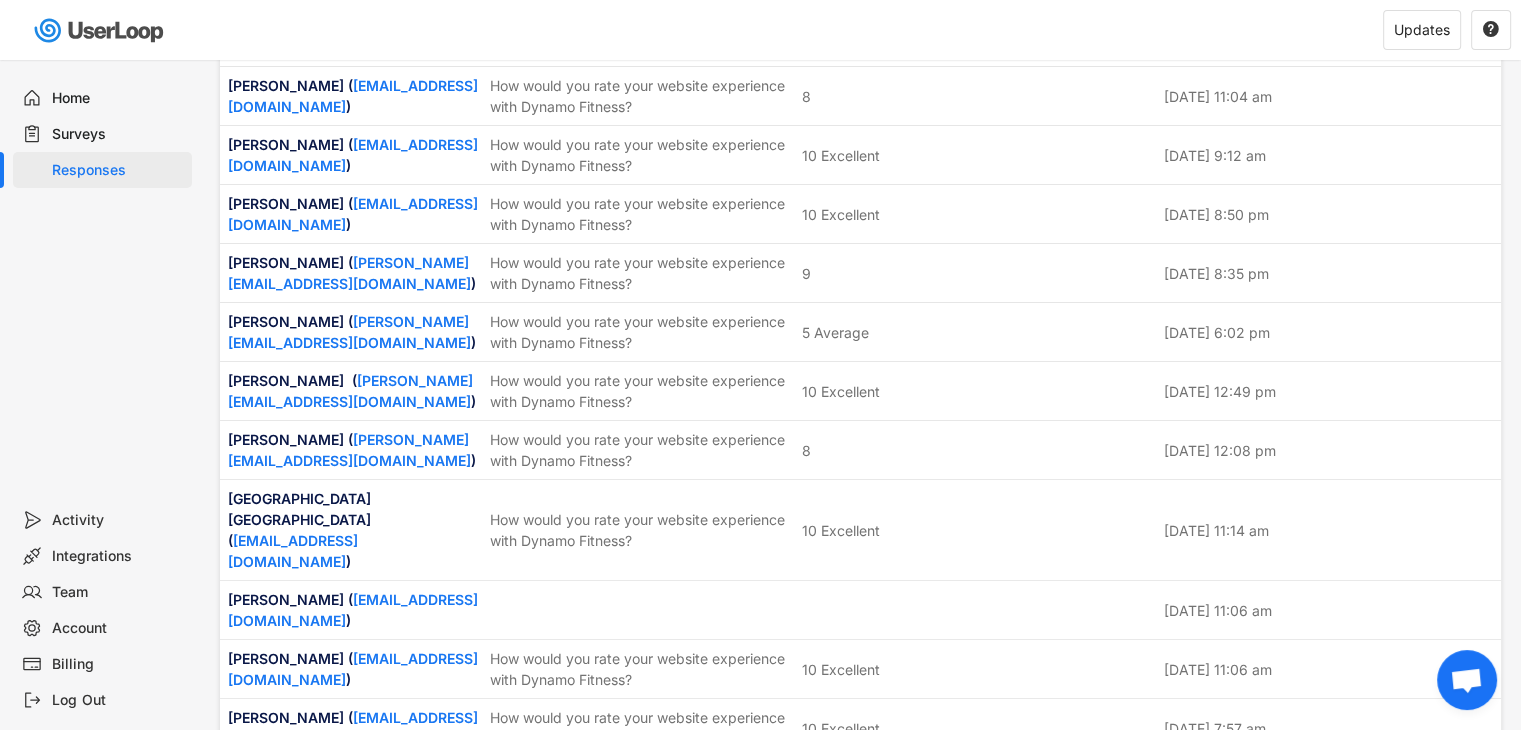 click on "5 Average" at bounding box center [835, 1204] 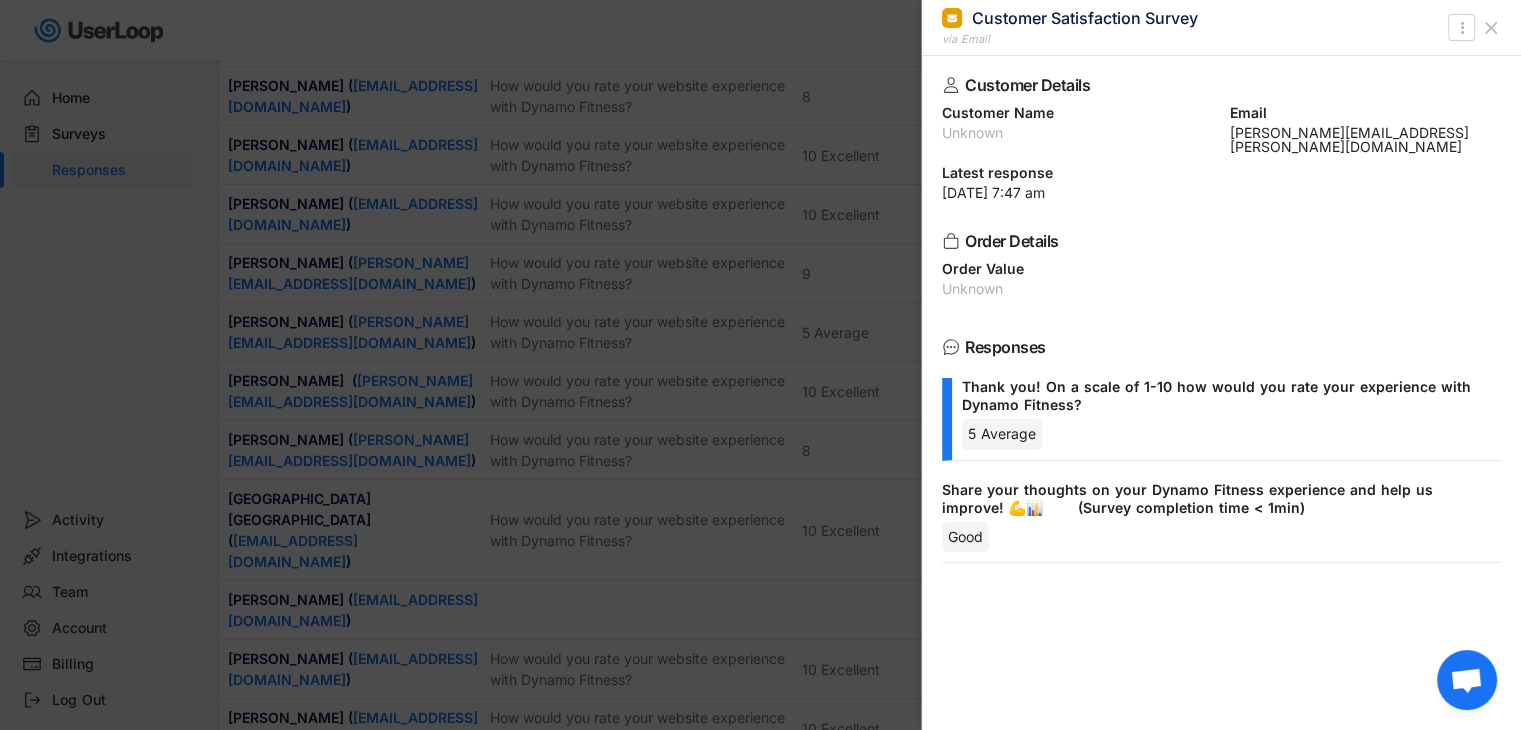 click at bounding box center [760, 365] 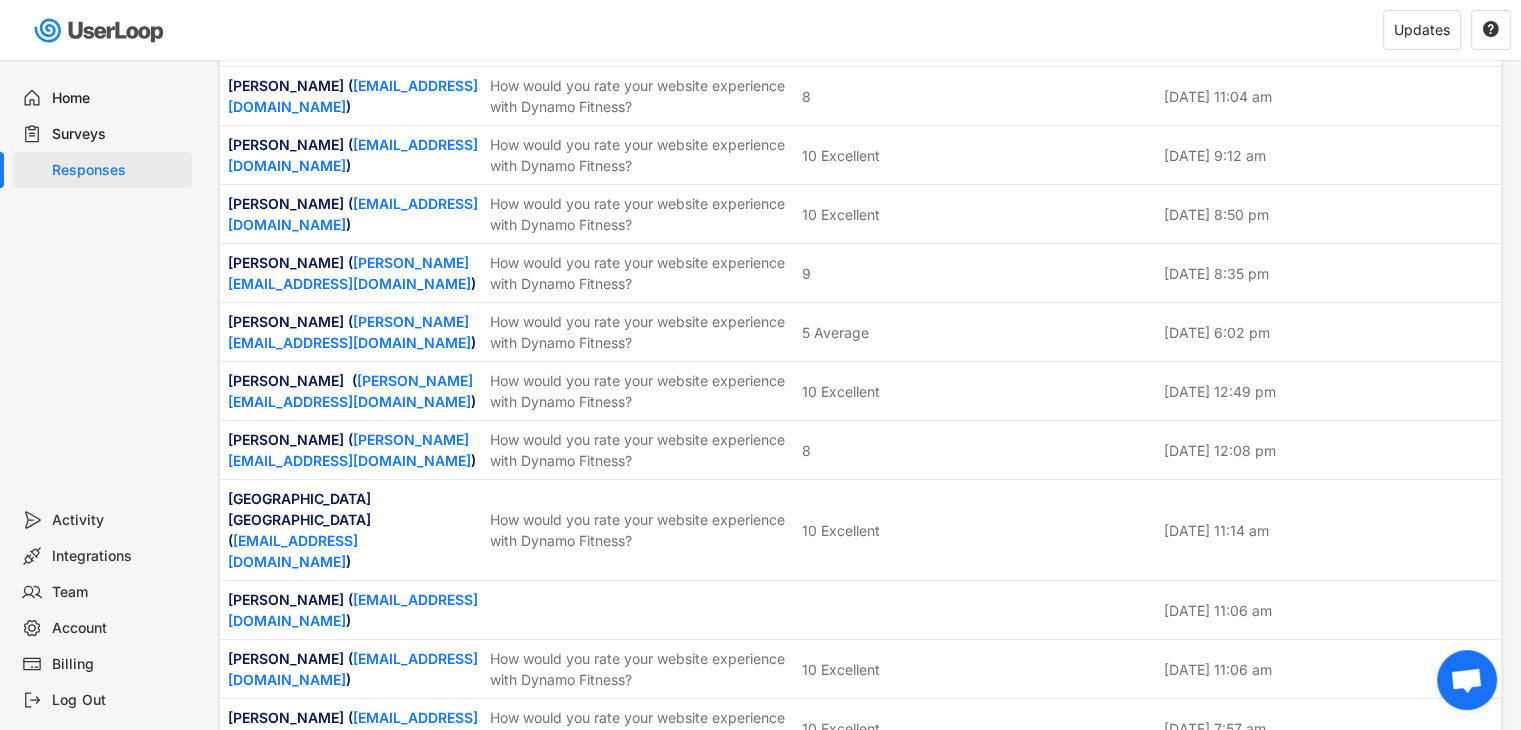 click on "Share your thoughts on your Dynamo Fitness experience and help us improve! 💪📊       (Survey completion time < 1min)" at bounding box center (640, 1273) 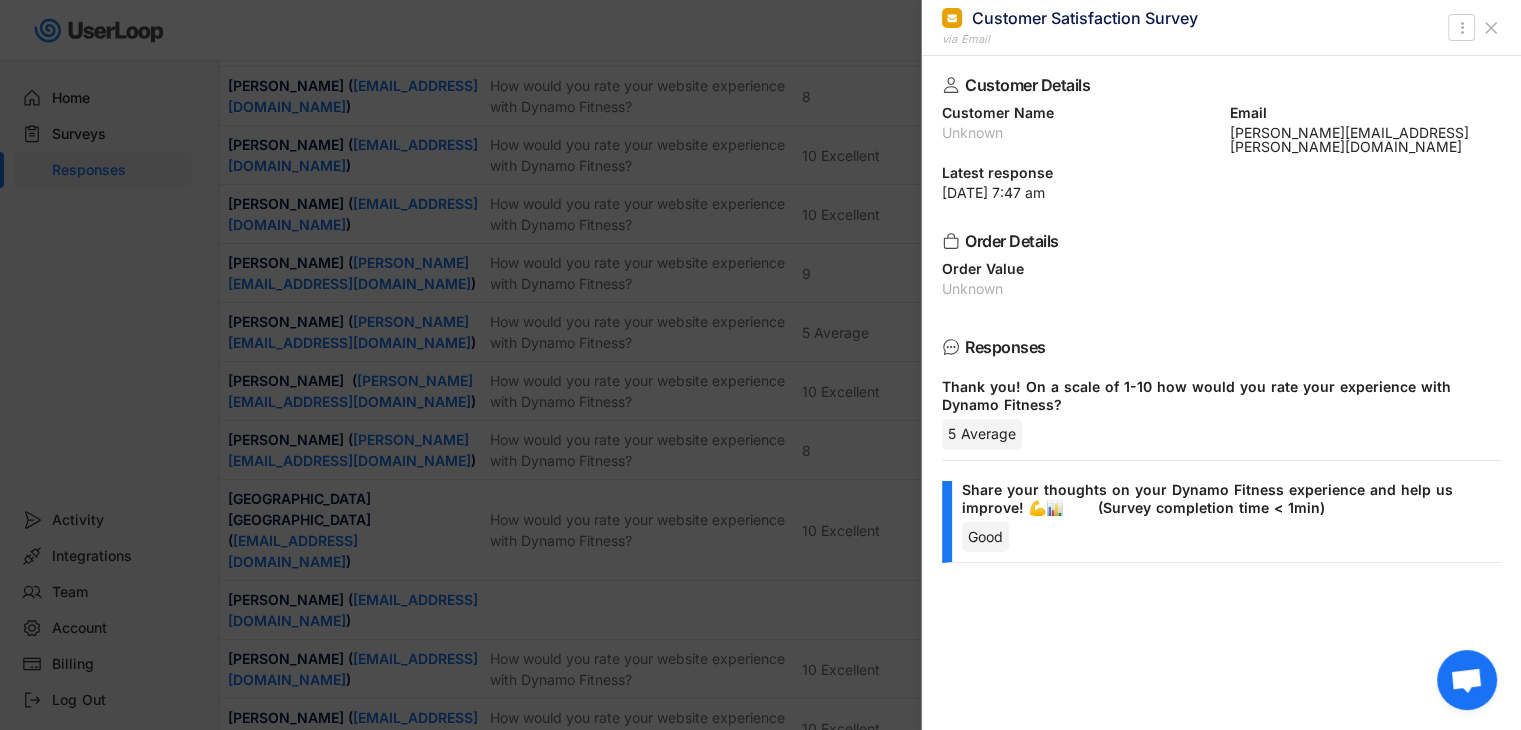 click at bounding box center (760, 365) 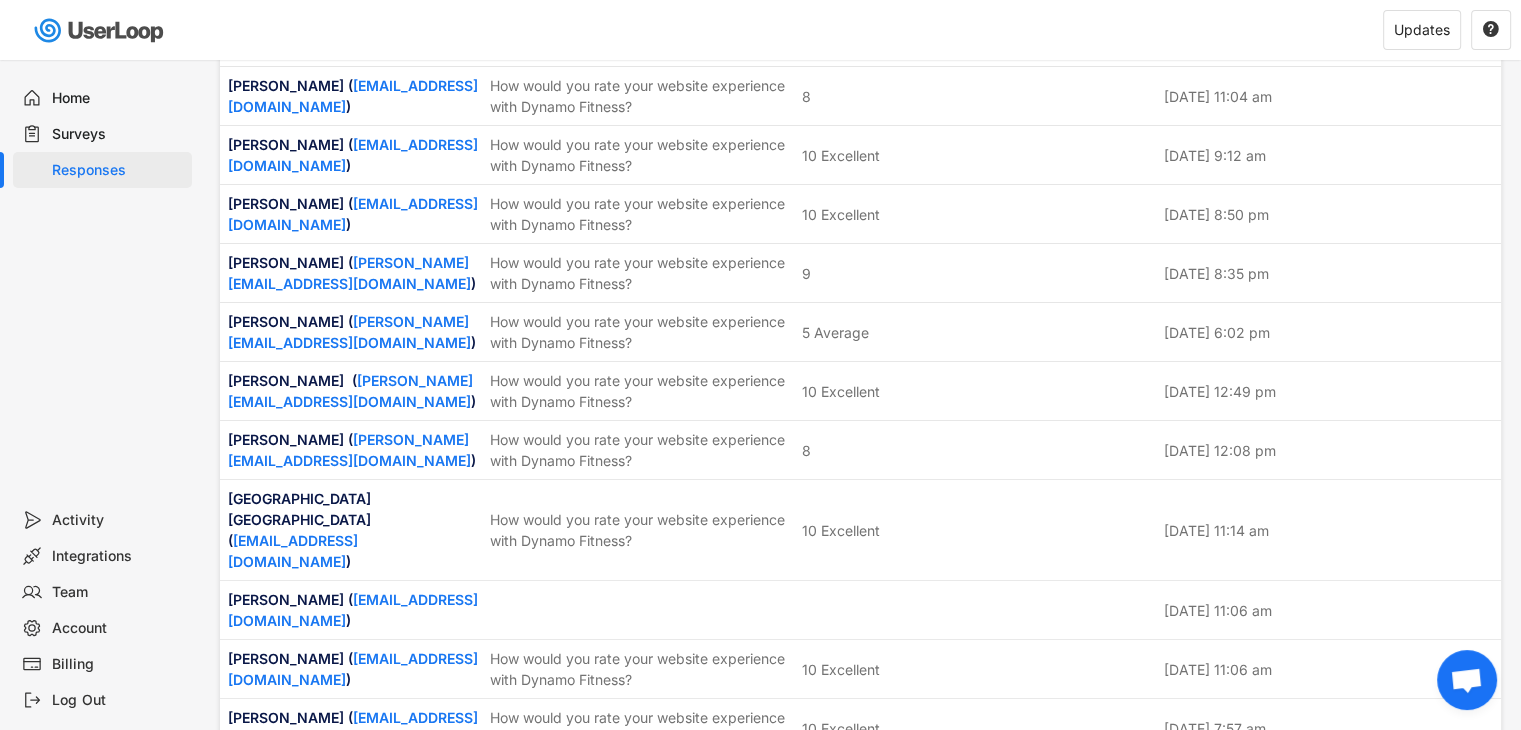 click on "Thank you! On a scale of 1-10 how would you rate your experience with Dynamo Fitness?" at bounding box center (640, 1204) 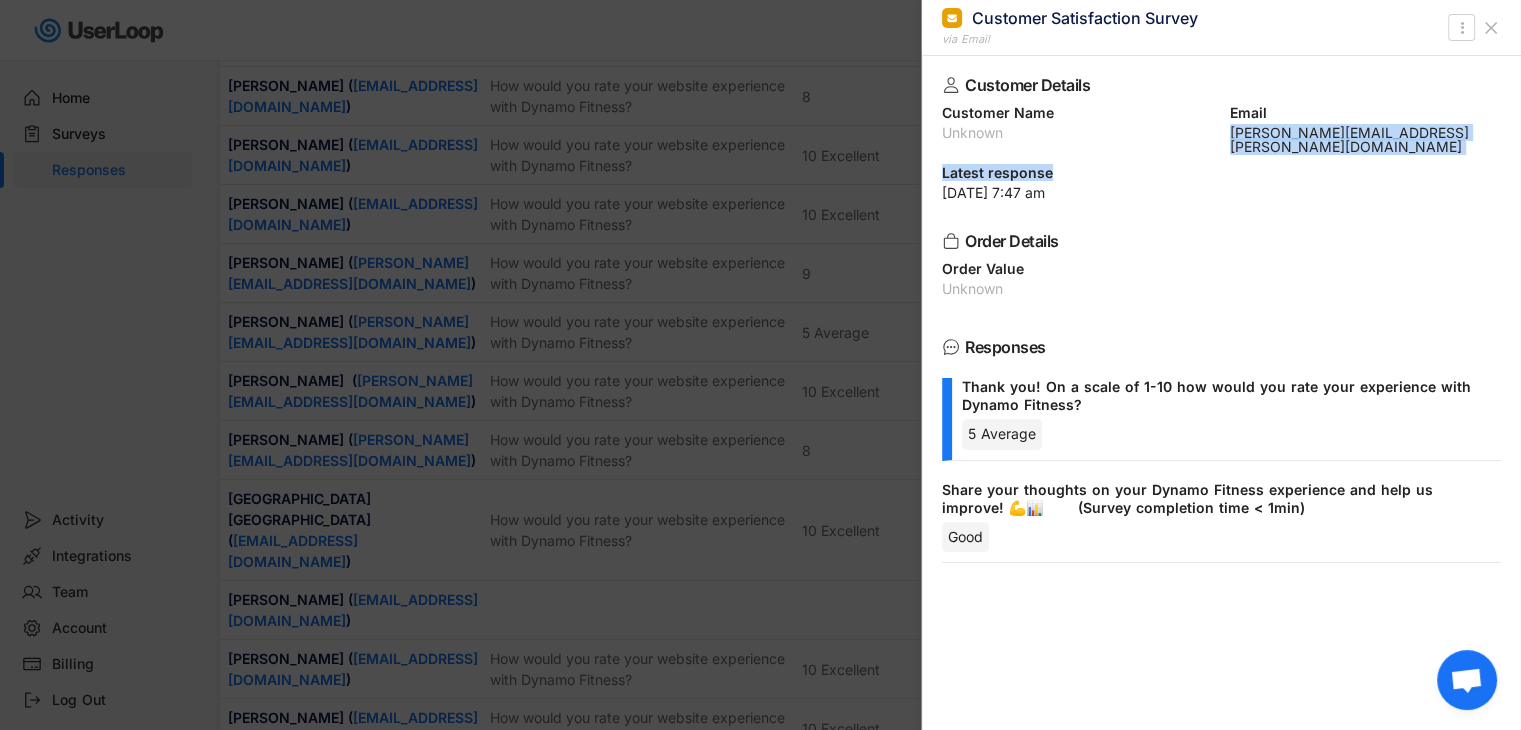 drag, startPoint x: 1223, startPoint y: 133, endPoint x: 1388, endPoint y: 152, distance: 166.09033 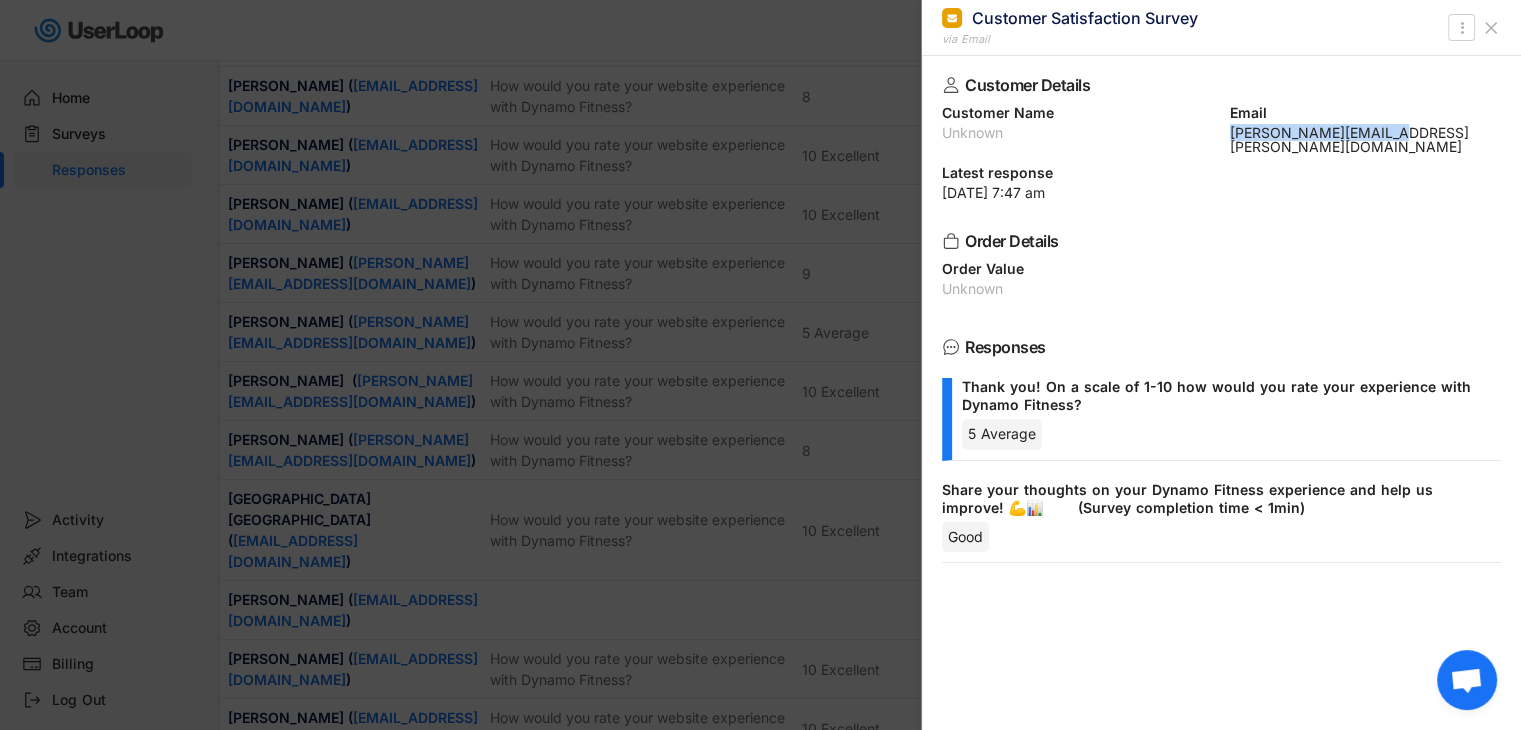 drag, startPoint x: 1223, startPoint y: 137, endPoint x: 1397, endPoint y: 137, distance: 174 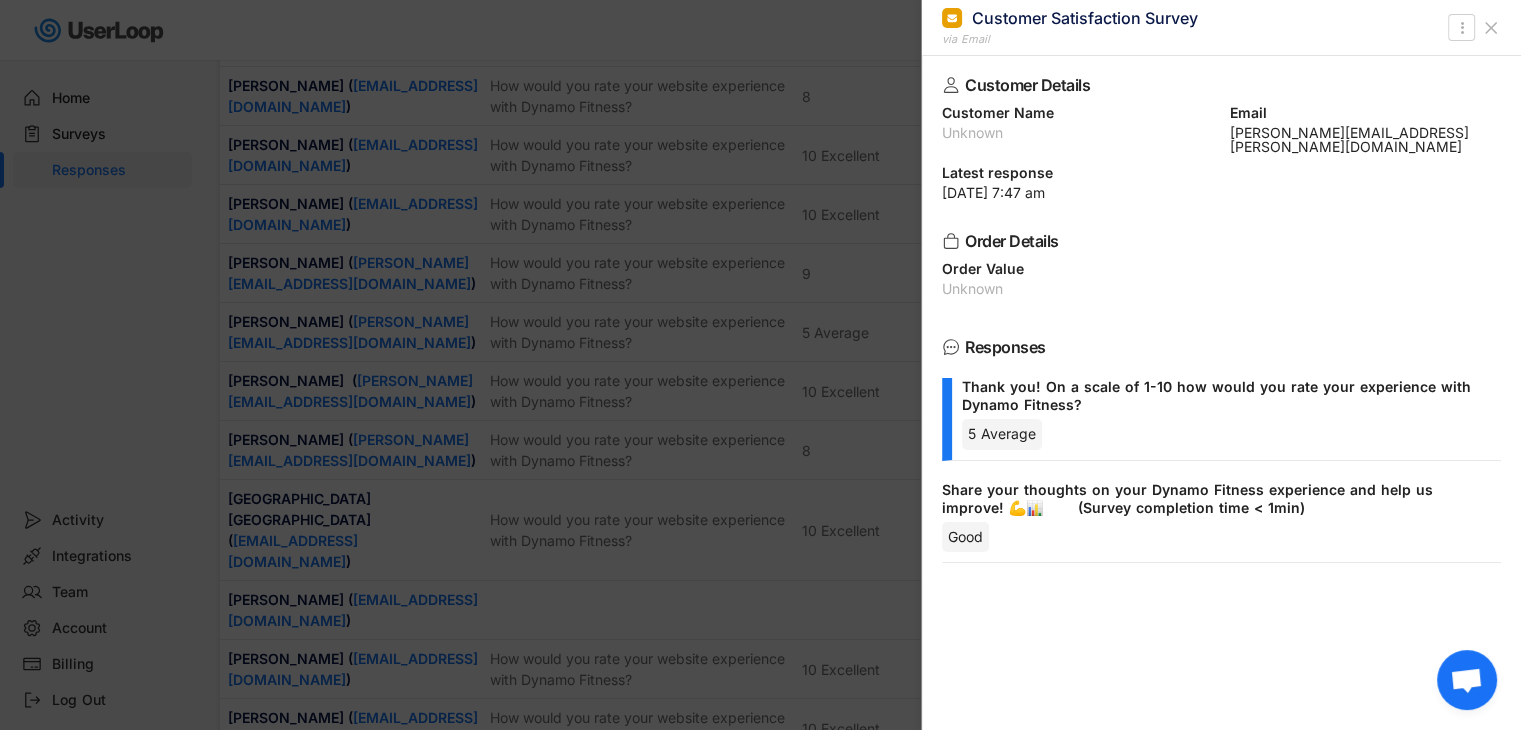 click at bounding box center (760, 365) 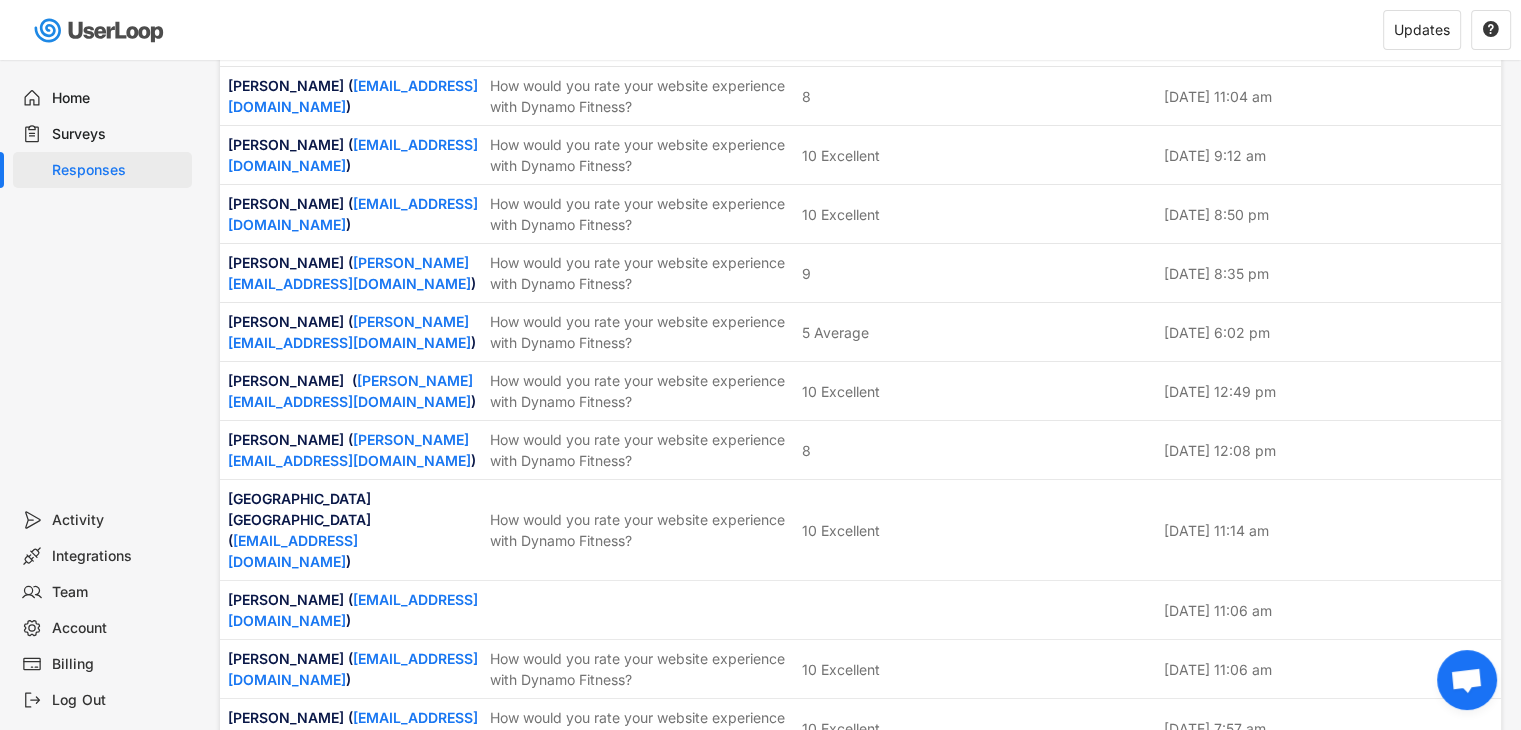click on "Thank you! On a scale of 1-10 how would you rate your experience with Dynamo Fitness?" at bounding box center (640, 1204) 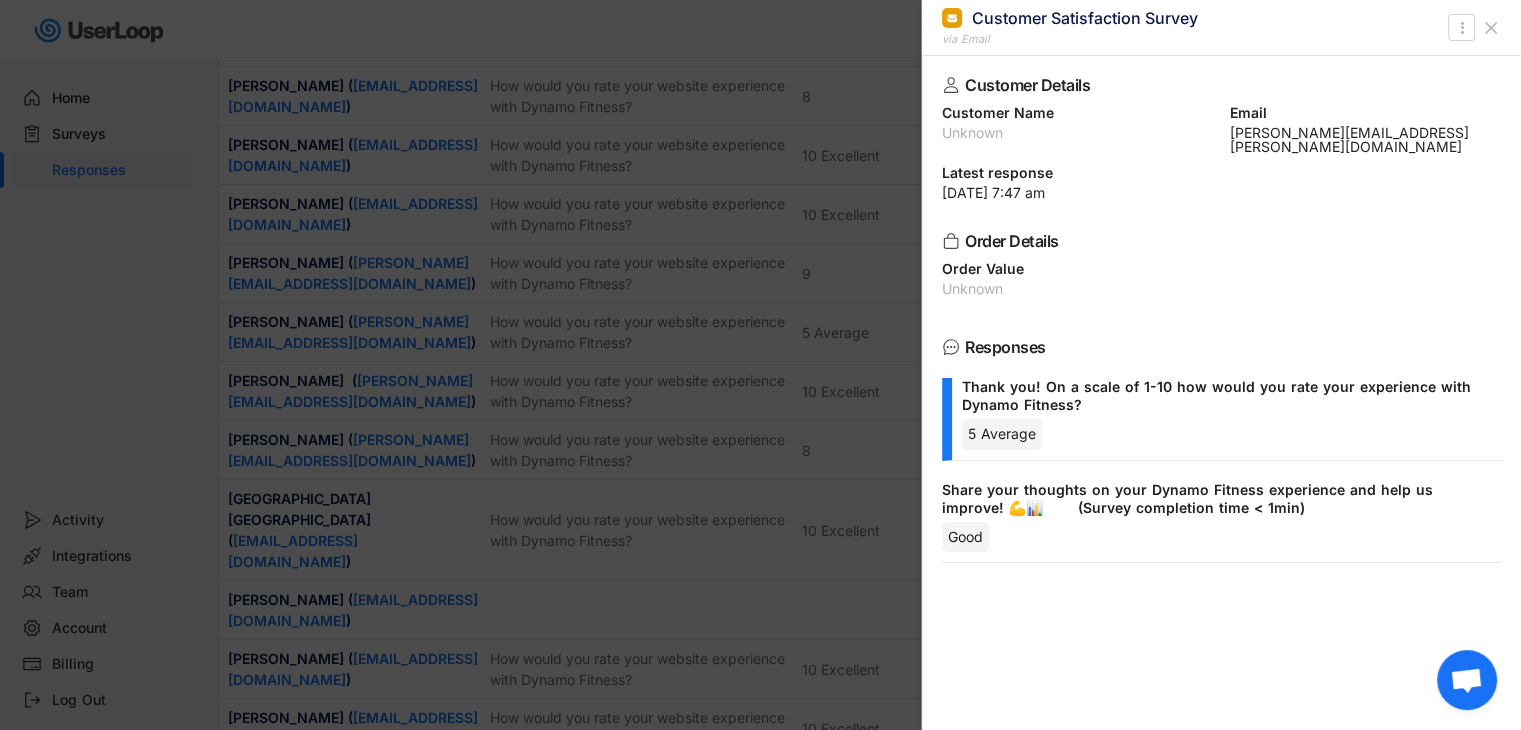 click at bounding box center (760, 365) 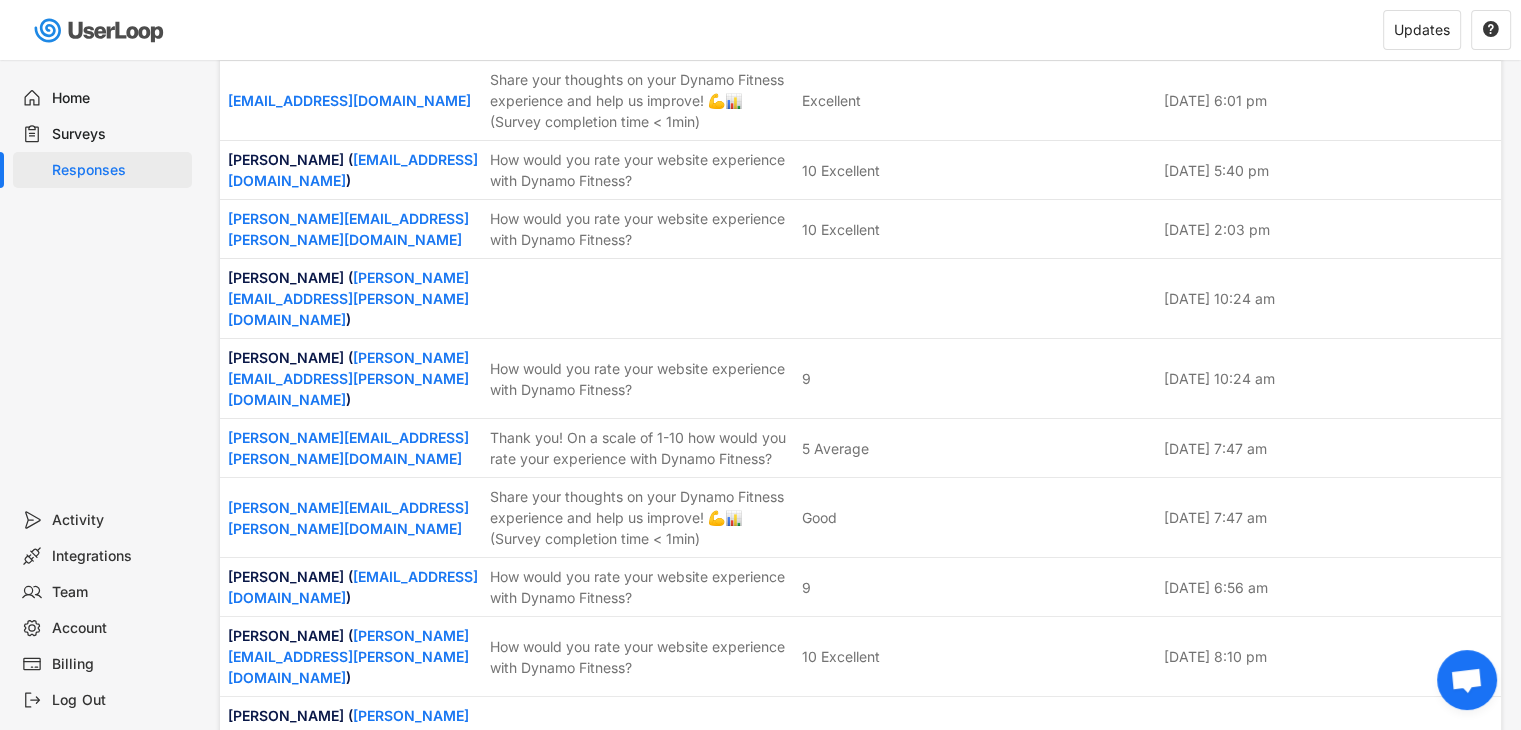 scroll, scrollTop: 20900, scrollLeft: 0, axis: vertical 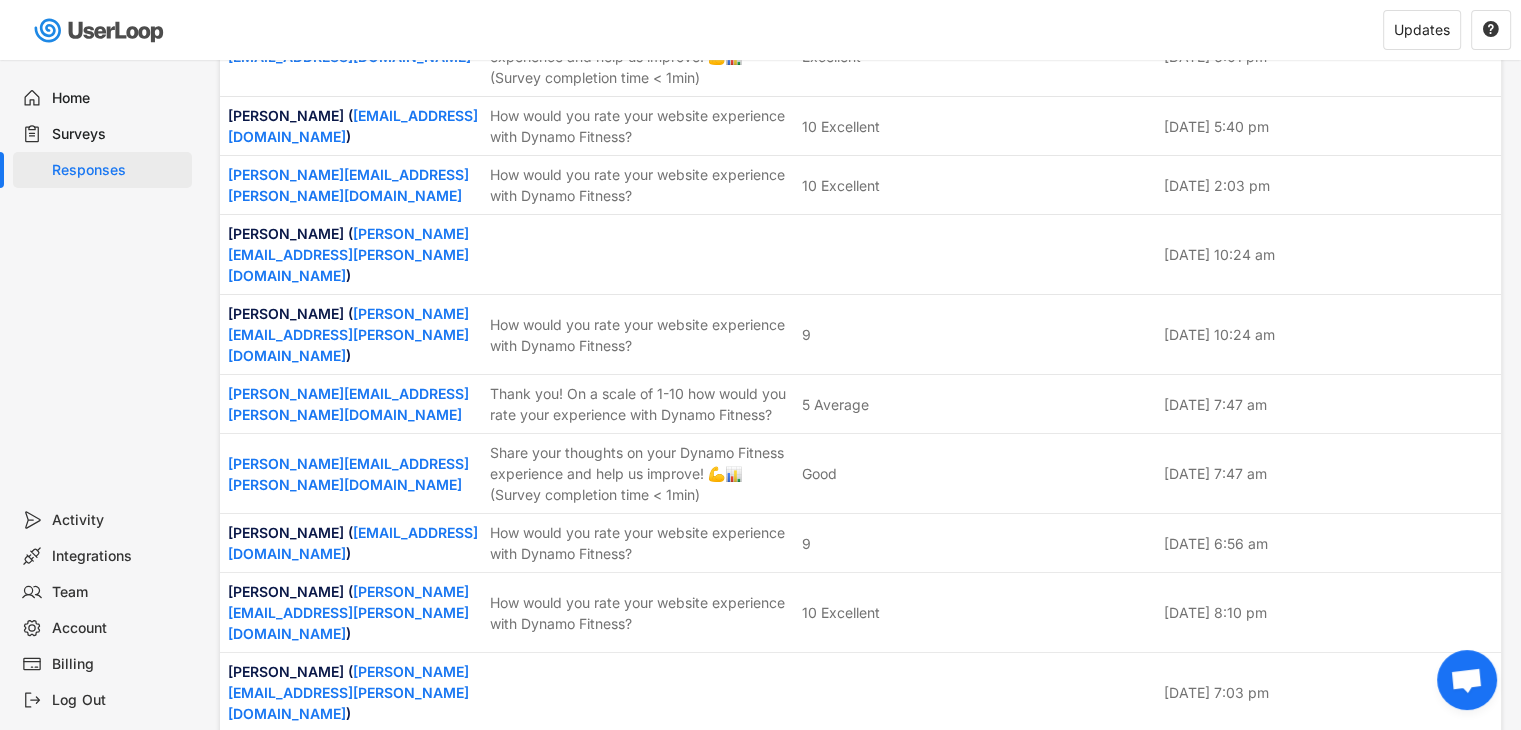 click on "Excellent" at bounding box center [831, 1324] 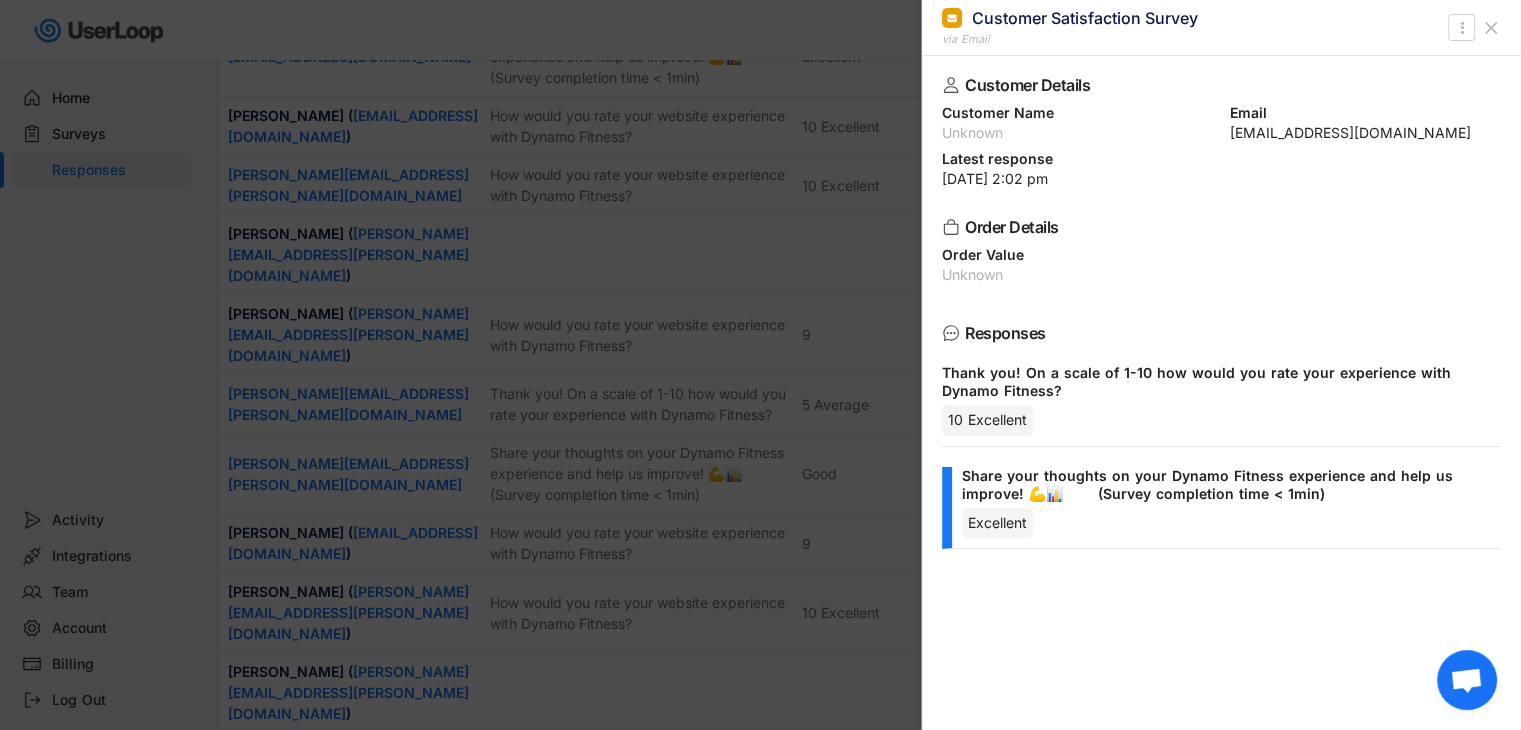 click at bounding box center (760, 365) 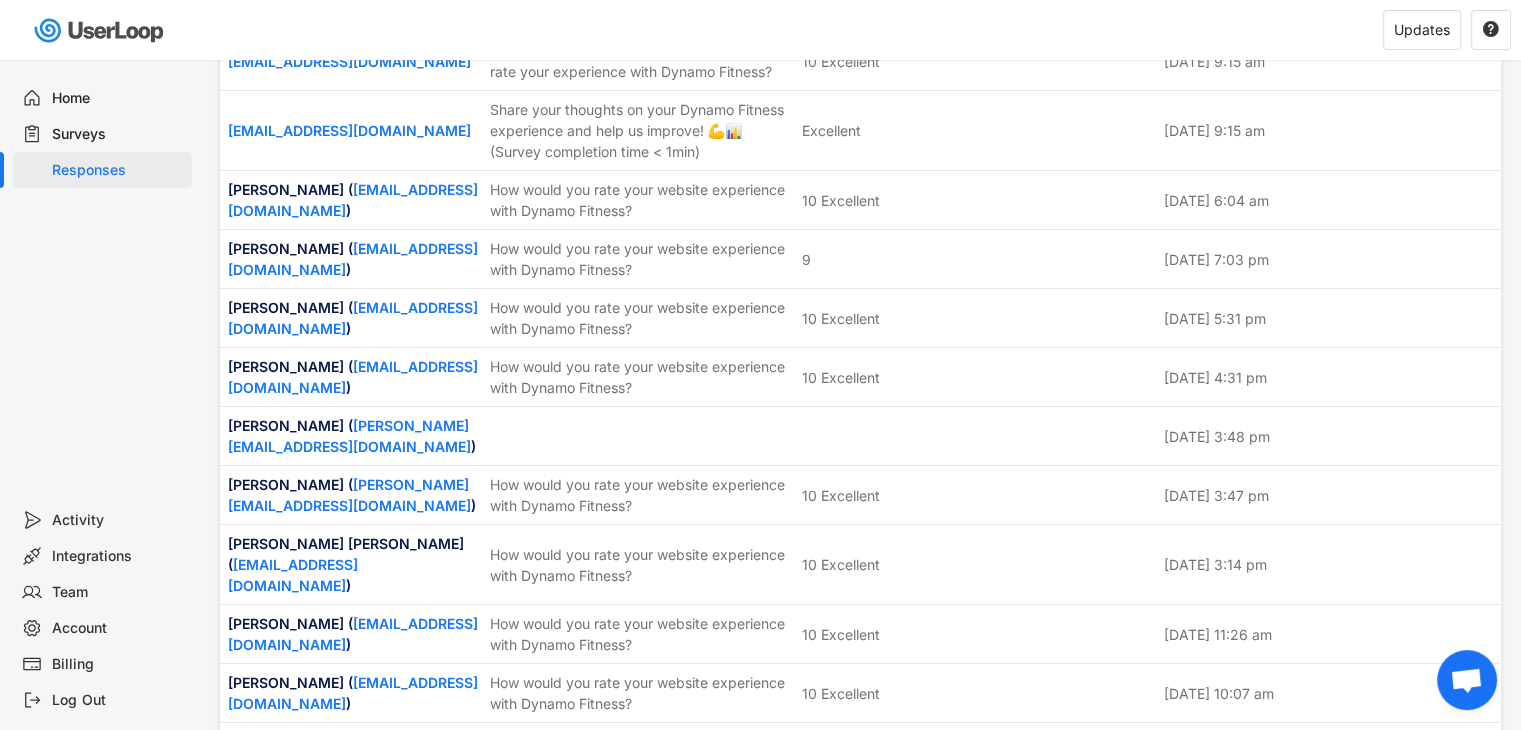 scroll, scrollTop: 22800, scrollLeft: 0, axis: vertical 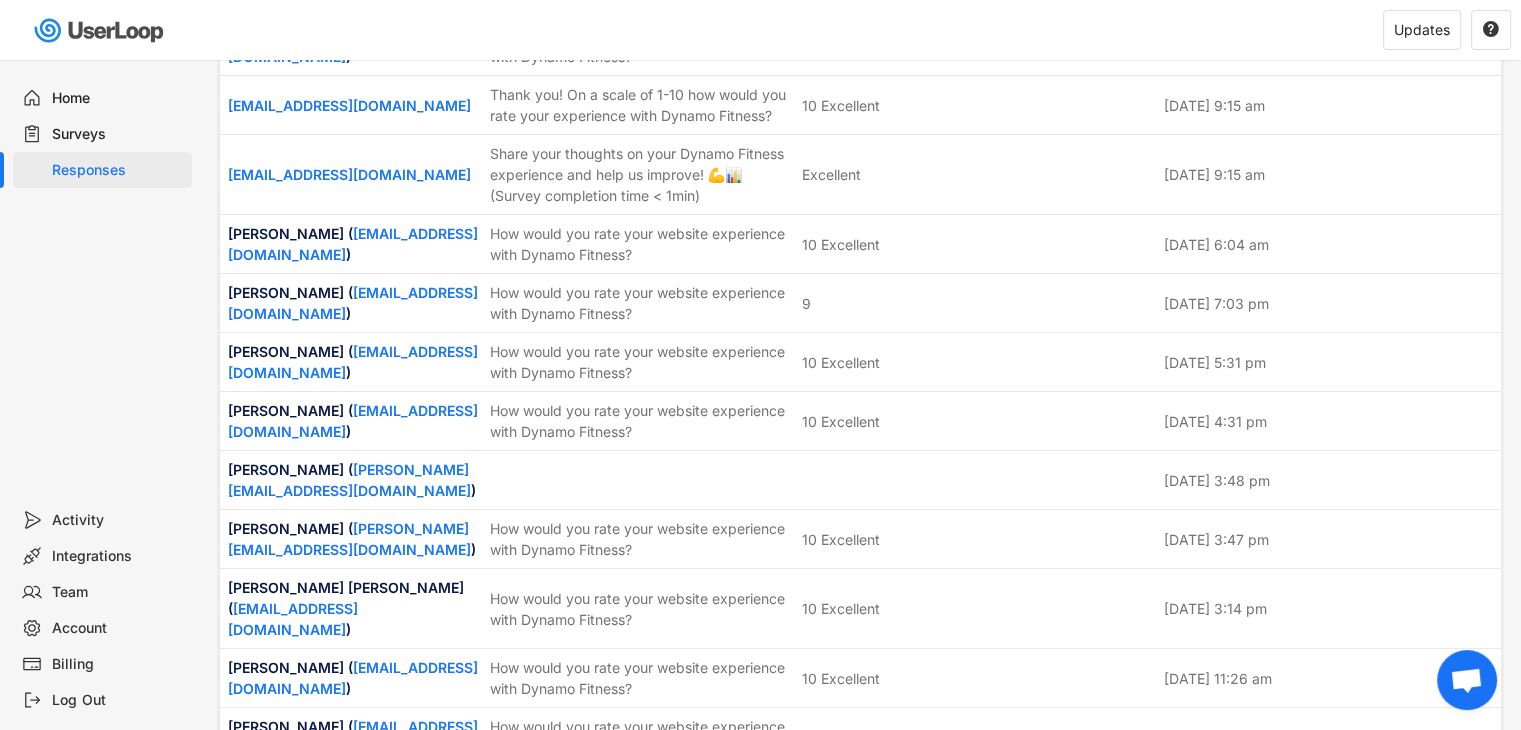 click on "7" at bounding box center [977, 1327] 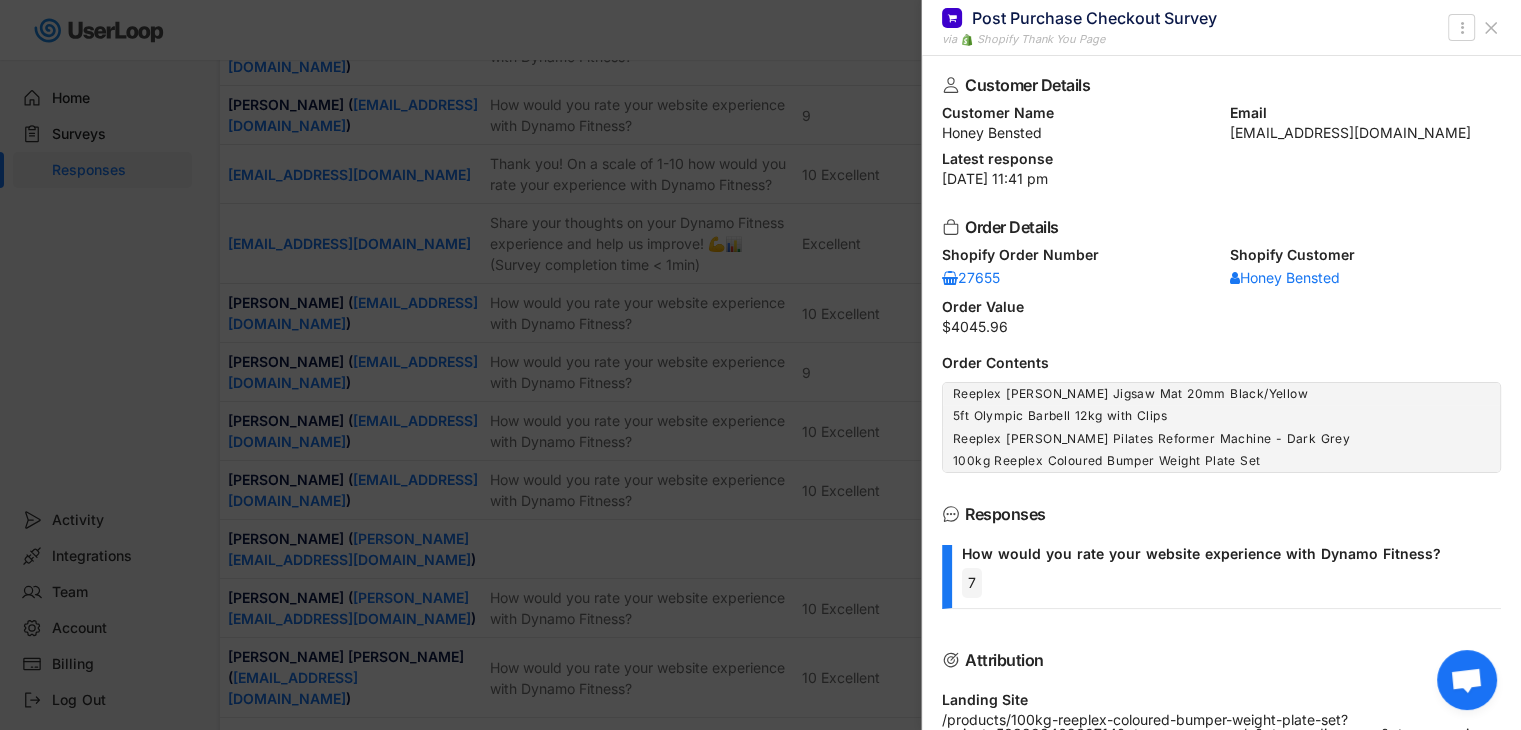 scroll, scrollTop: 22700, scrollLeft: 0, axis: vertical 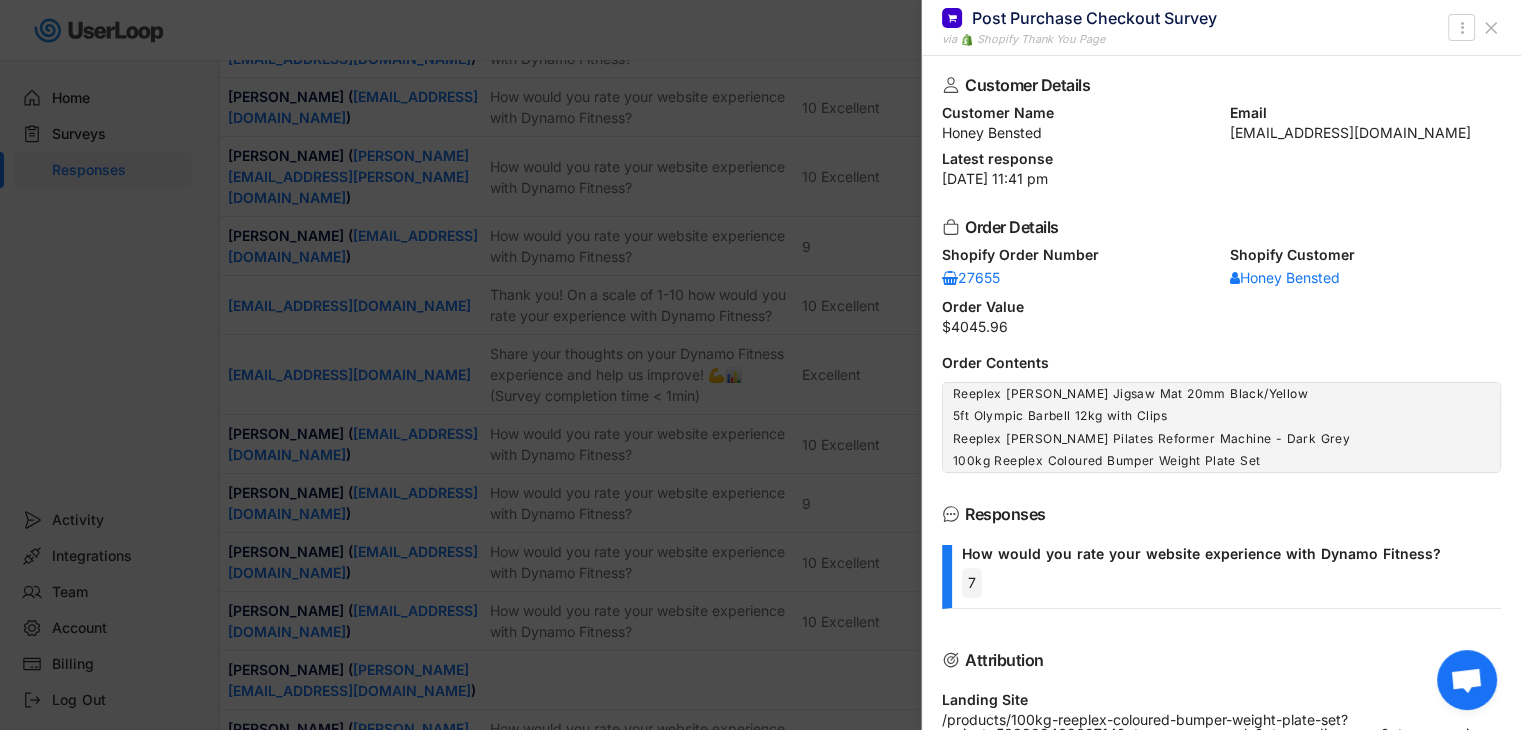 click at bounding box center [760, 365] 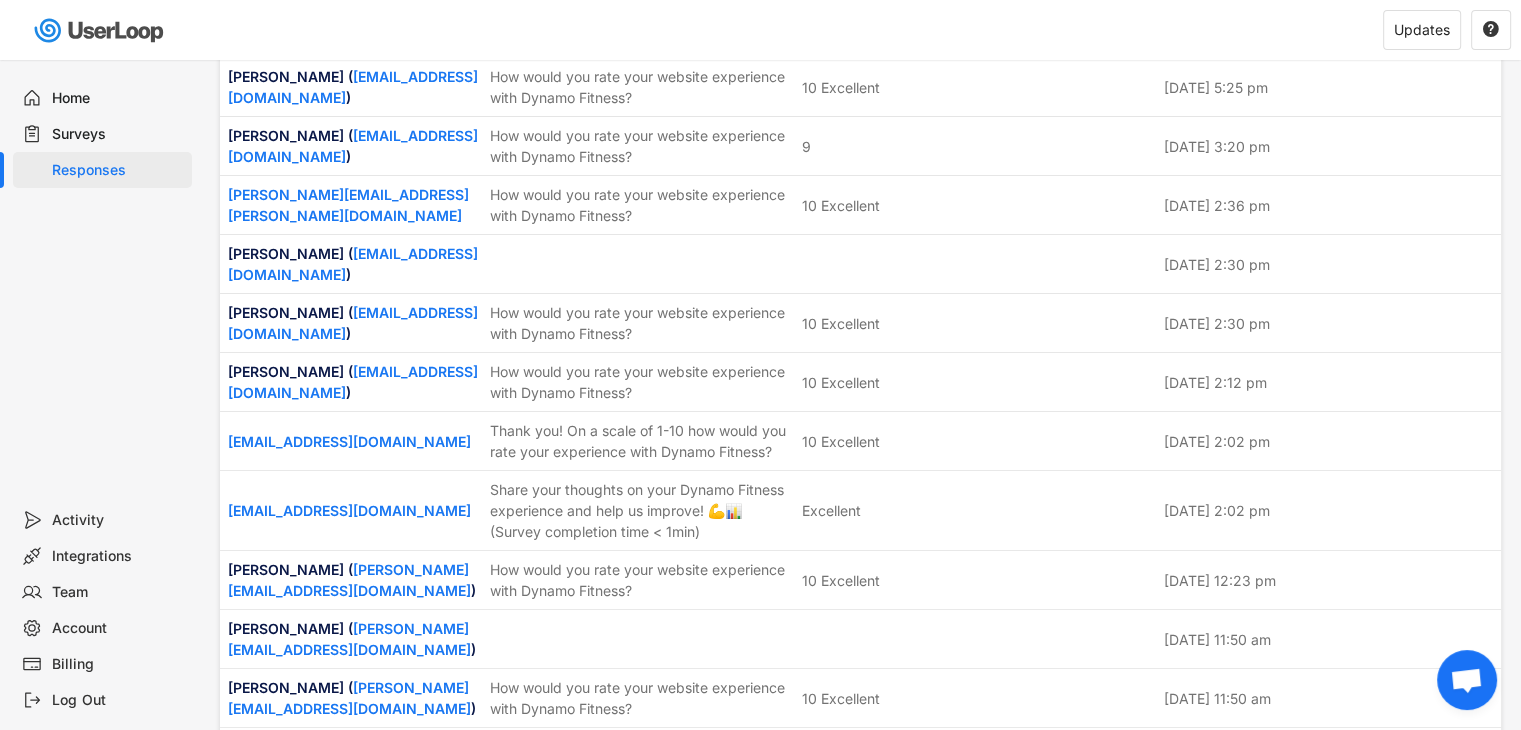 scroll, scrollTop: 21700, scrollLeft: 0, axis: vertical 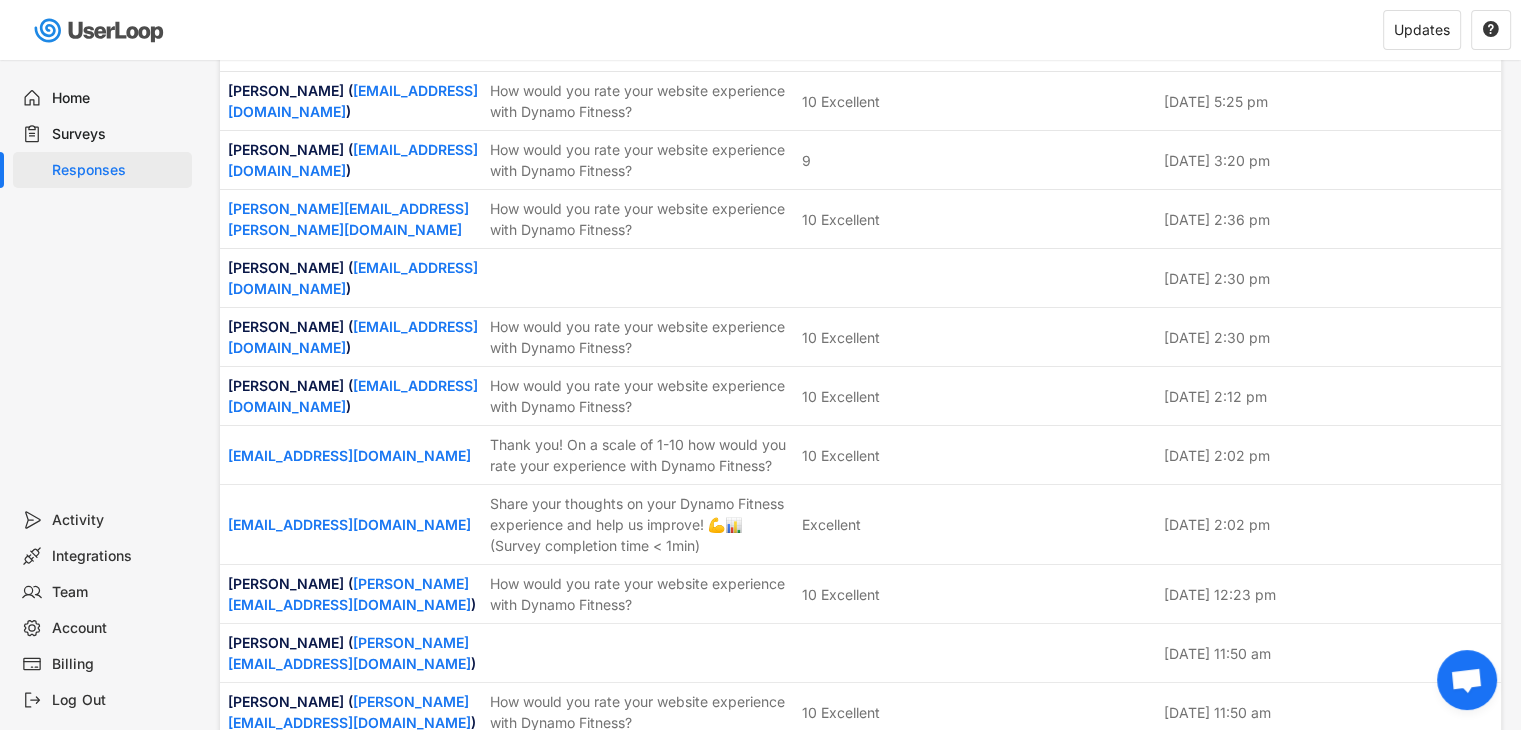 click on "Share your thoughts on your Dynamo Fitness experience and help us improve! 💪📊       (Survey completion time < 1min)" at bounding box center (640, 1274) 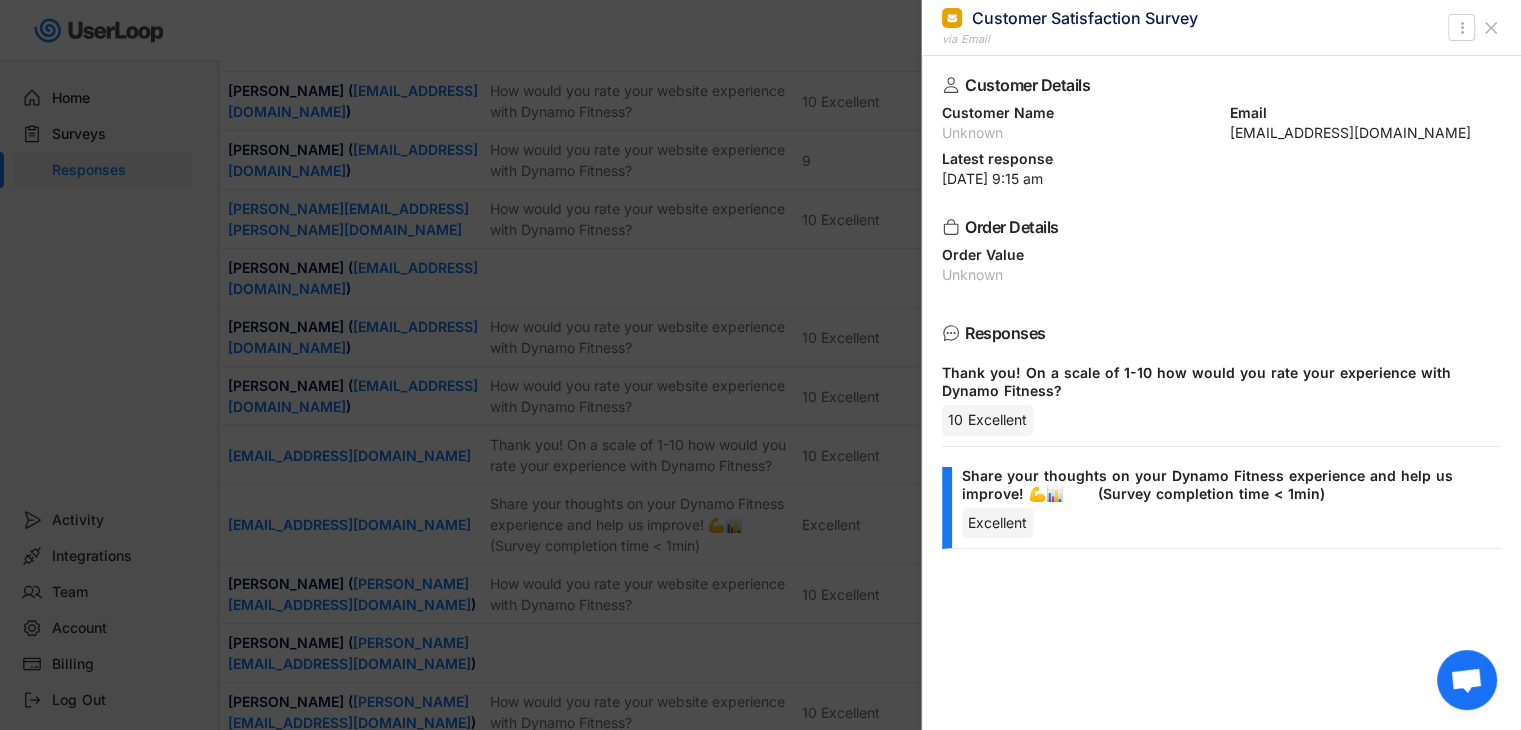 click at bounding box center [760, 365] 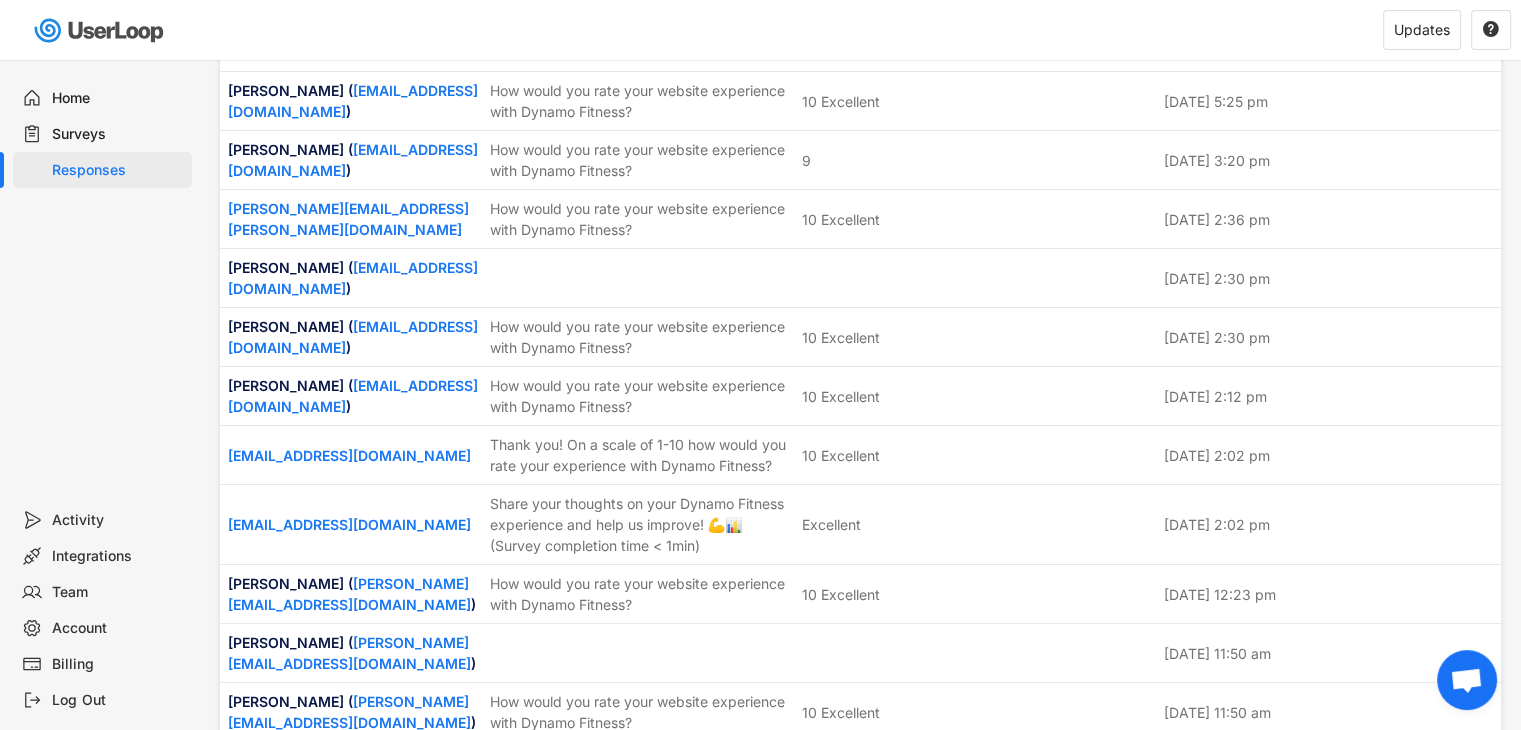 scroll, scrollTop: 21800, scrollLeft: 0, axis: vertical 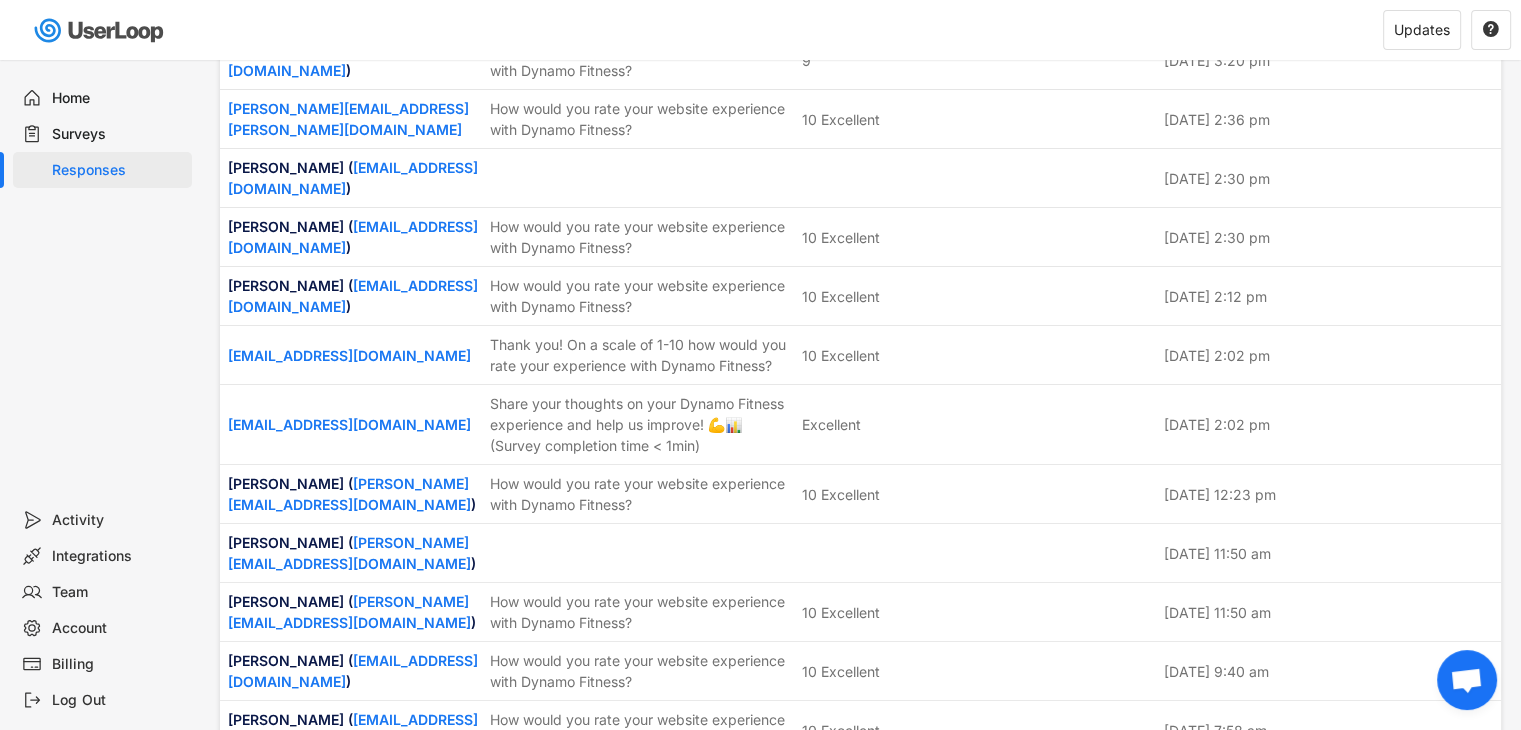 click on "How would you rate your website experience with Dynamo Fitness?" at bounding box center (640, 1303) 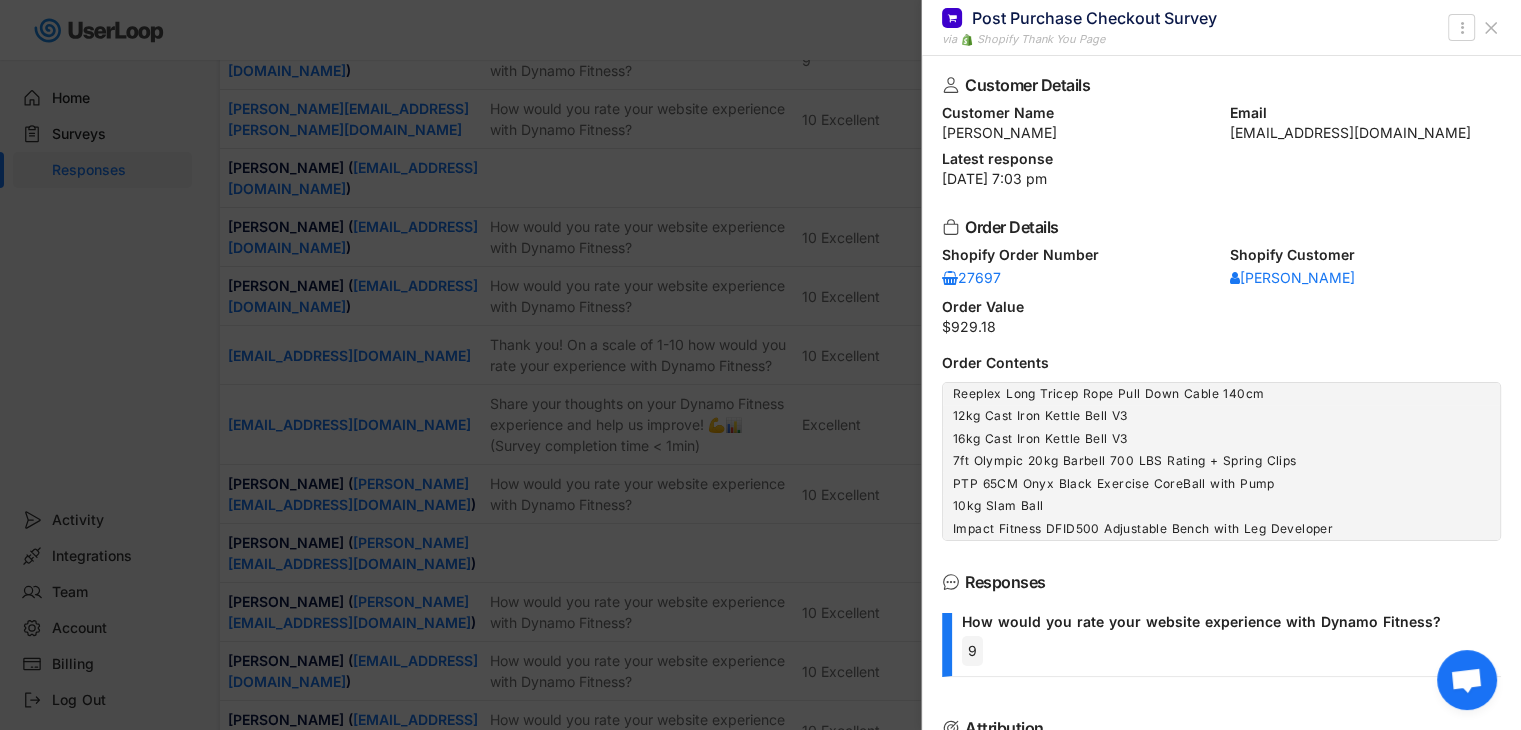 click at bounding box center [760, 365] 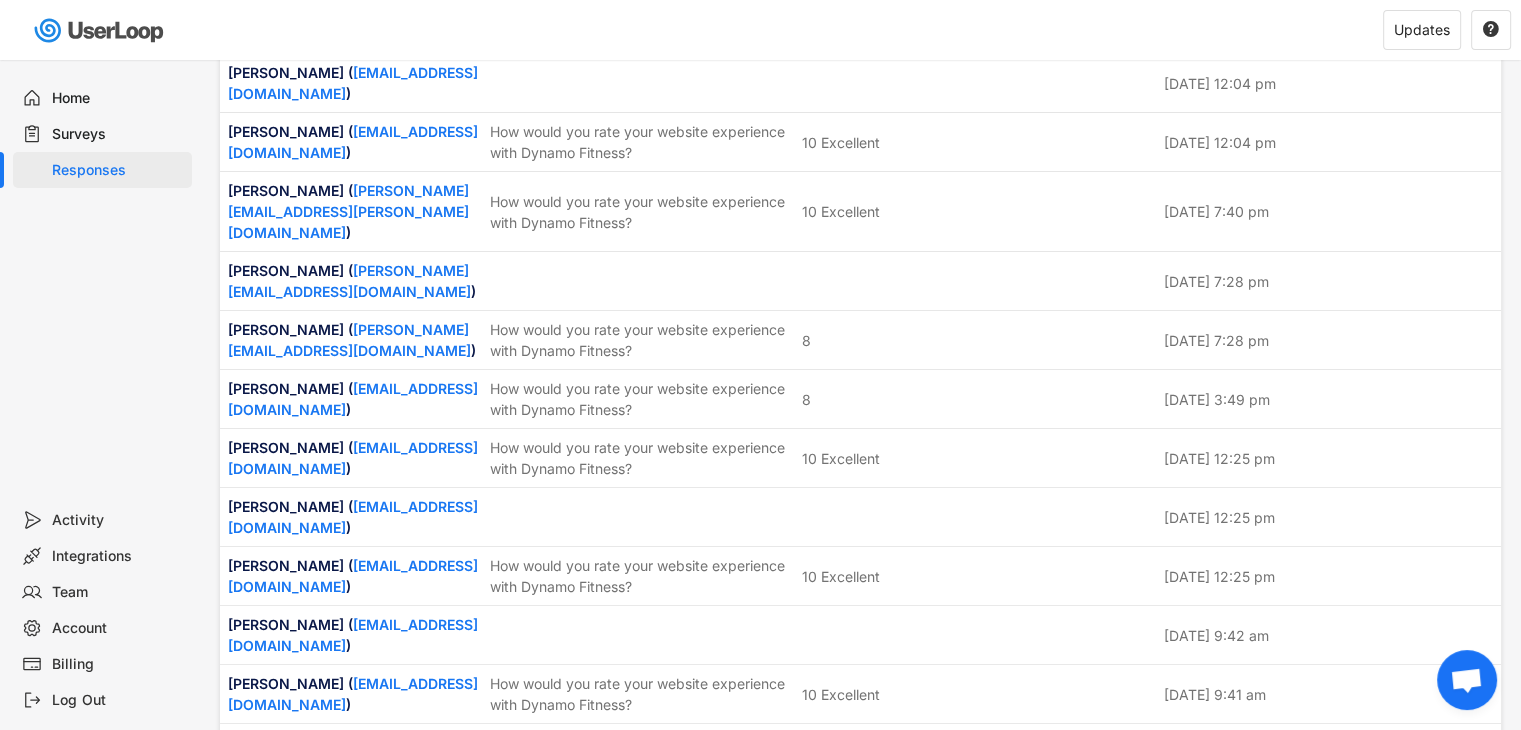 scroll, scrollTop: 33500, scrollLeft: 0, axis: vertical 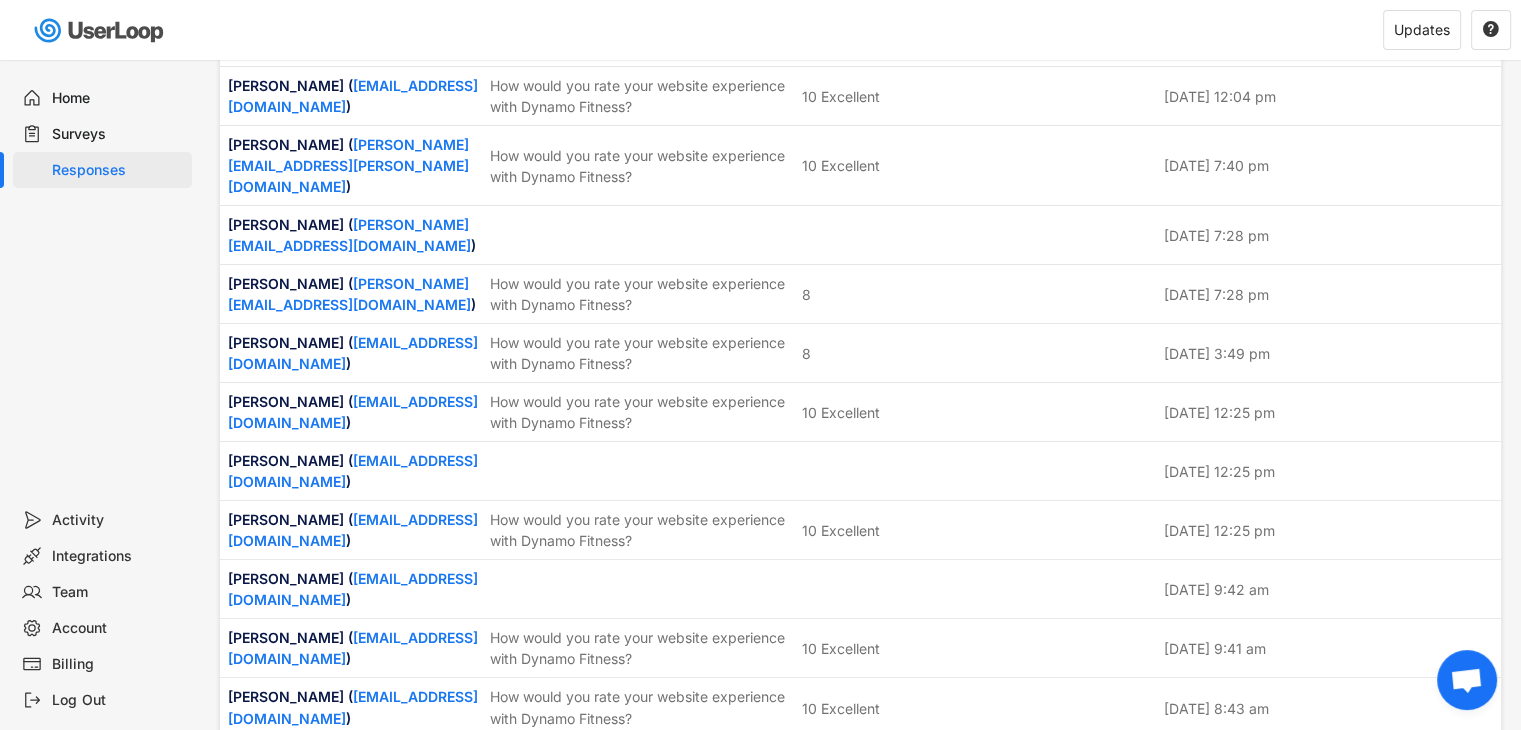 click on "How would you rate your website experience with Dynamo Fitness?" at bounding box center [640, 1725] 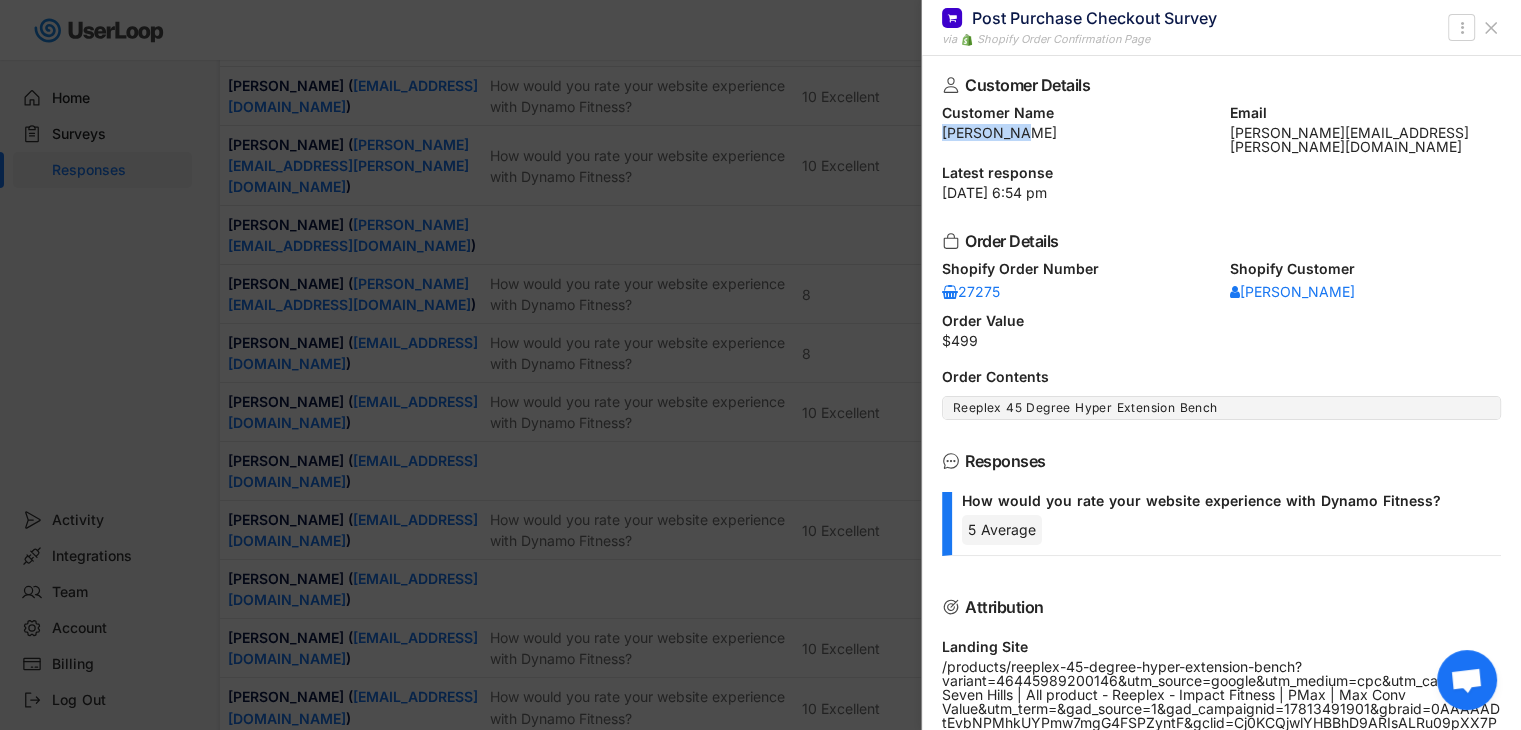 drag, startPoint x: 937, startPoint y: 135, endPoint x: 1032, endPoint y: 132, distance: 95.047356 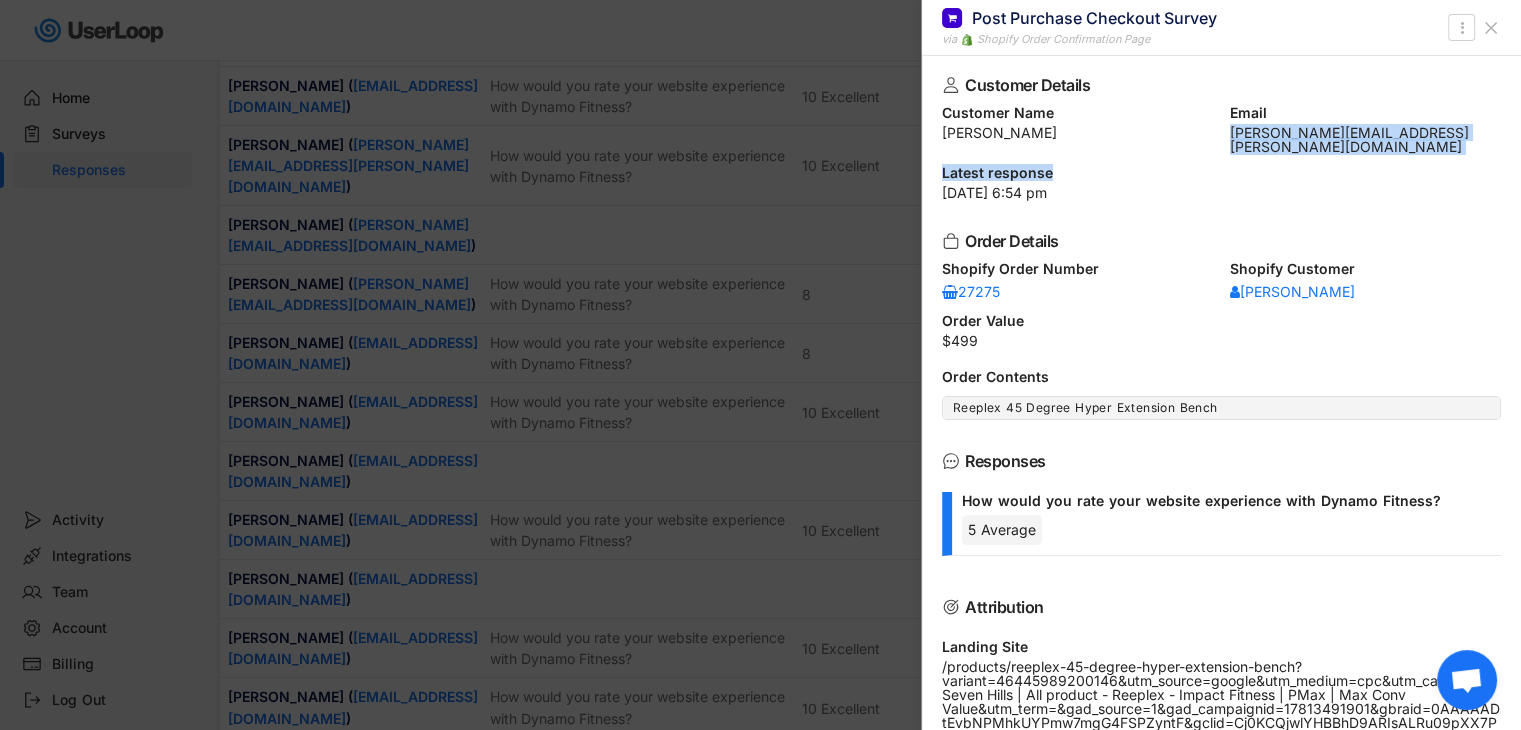 drag, startPoint x: 1215, startPoint y: 136, endPoint x: 1437, endPoint y: 142, distance: 222.08107 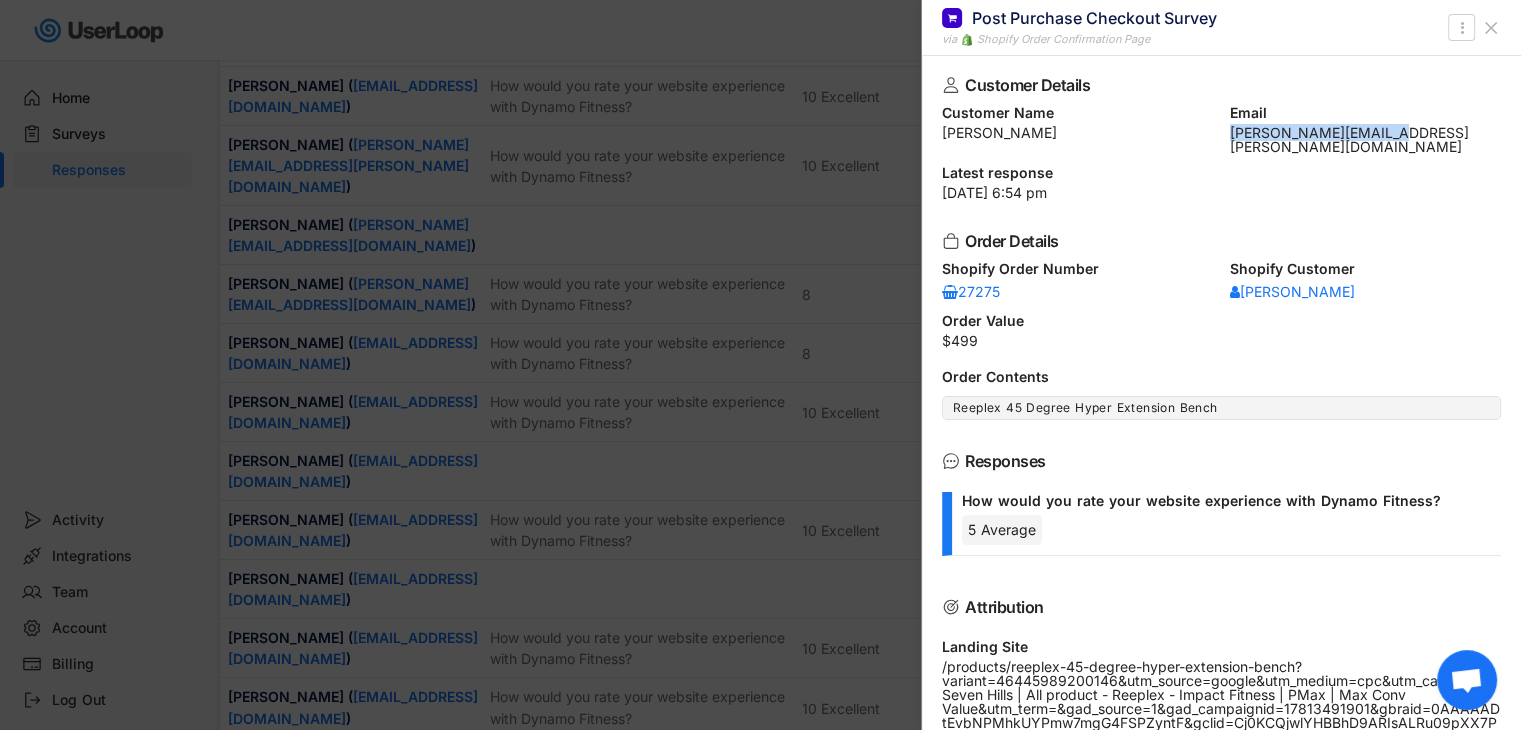 drag, startPoint x: 1220, startPoint y: 135, endPoint x: 1399, endPoint y: 136, distance: 179.00279 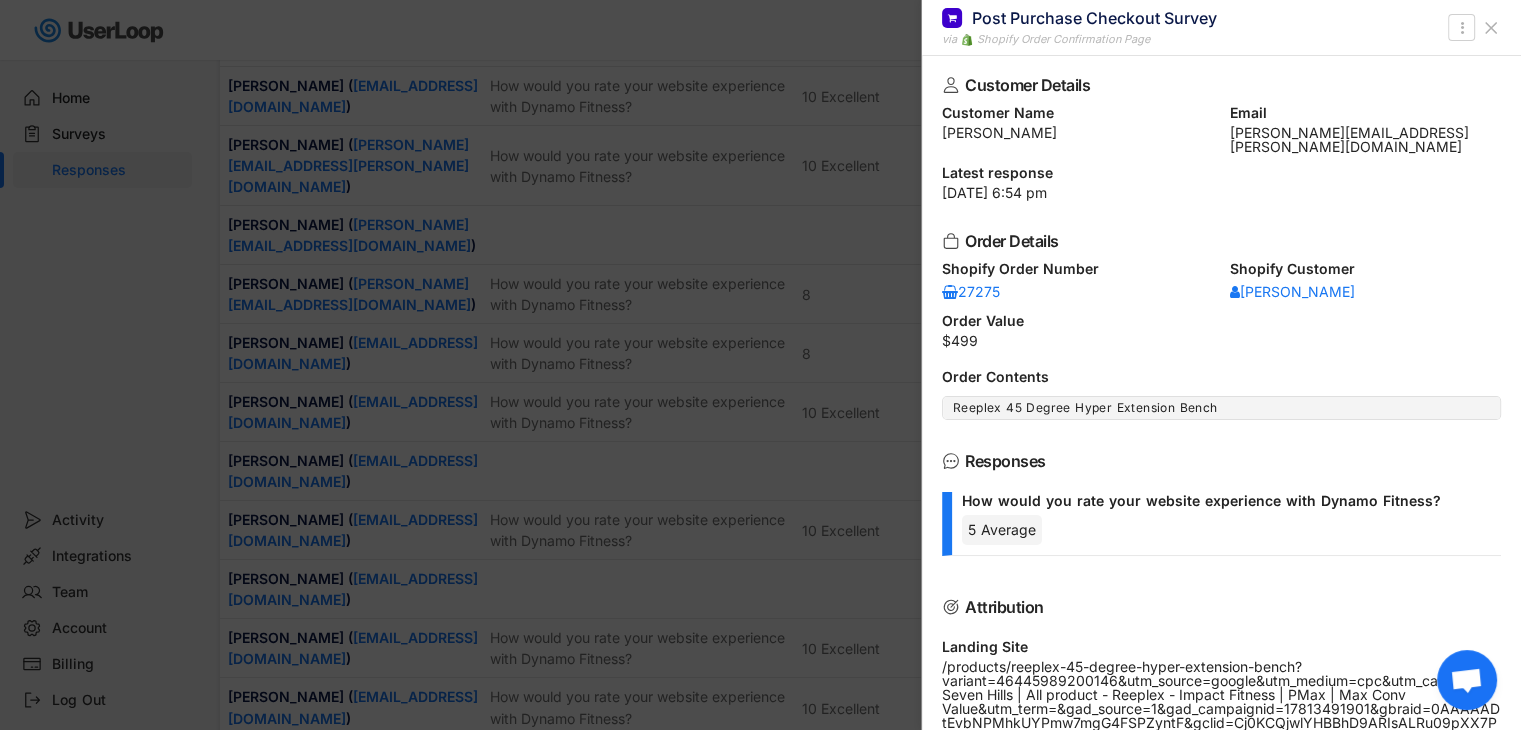 click at bounding box center (760, 365) 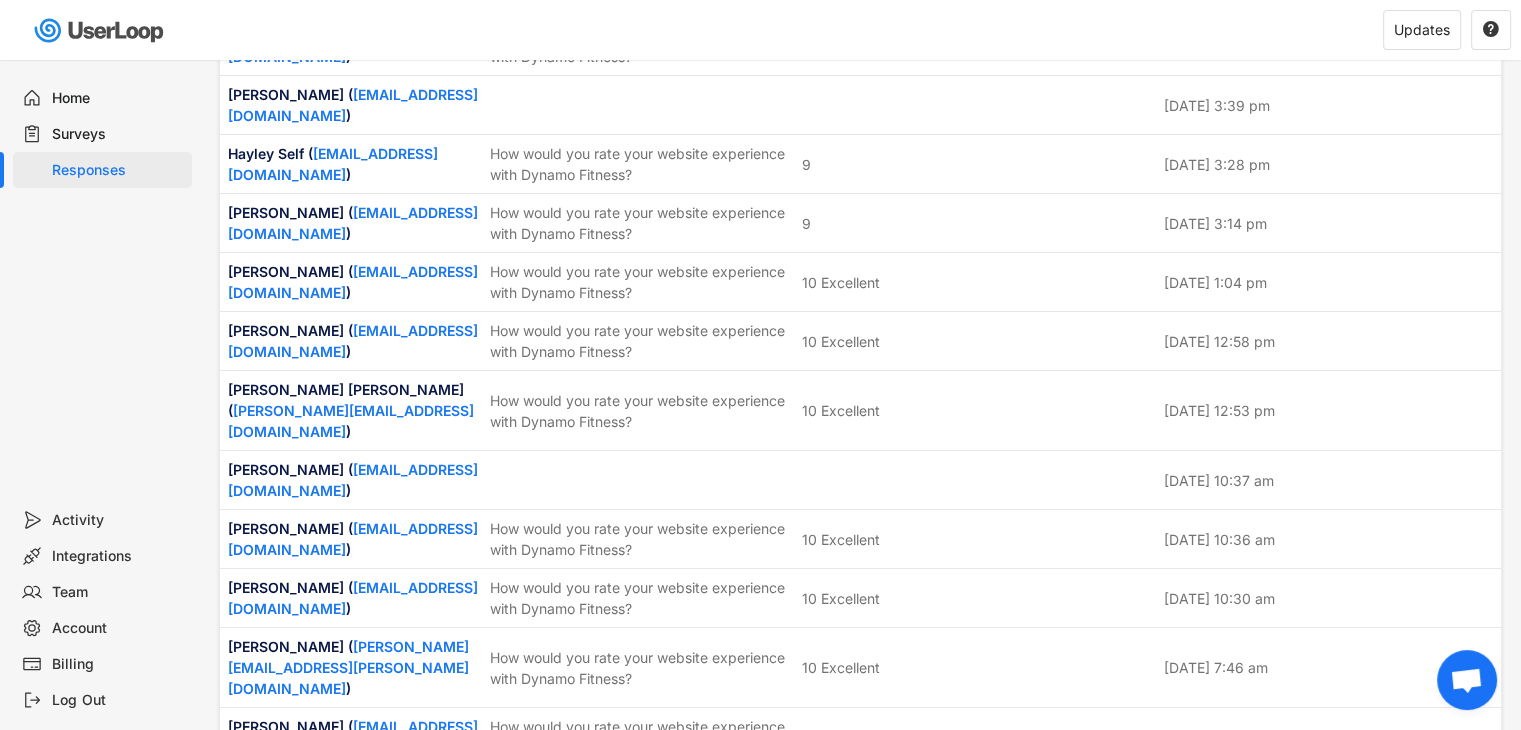scroll, scrollTop: 40600, scrollLeft: 0, axis: vertical 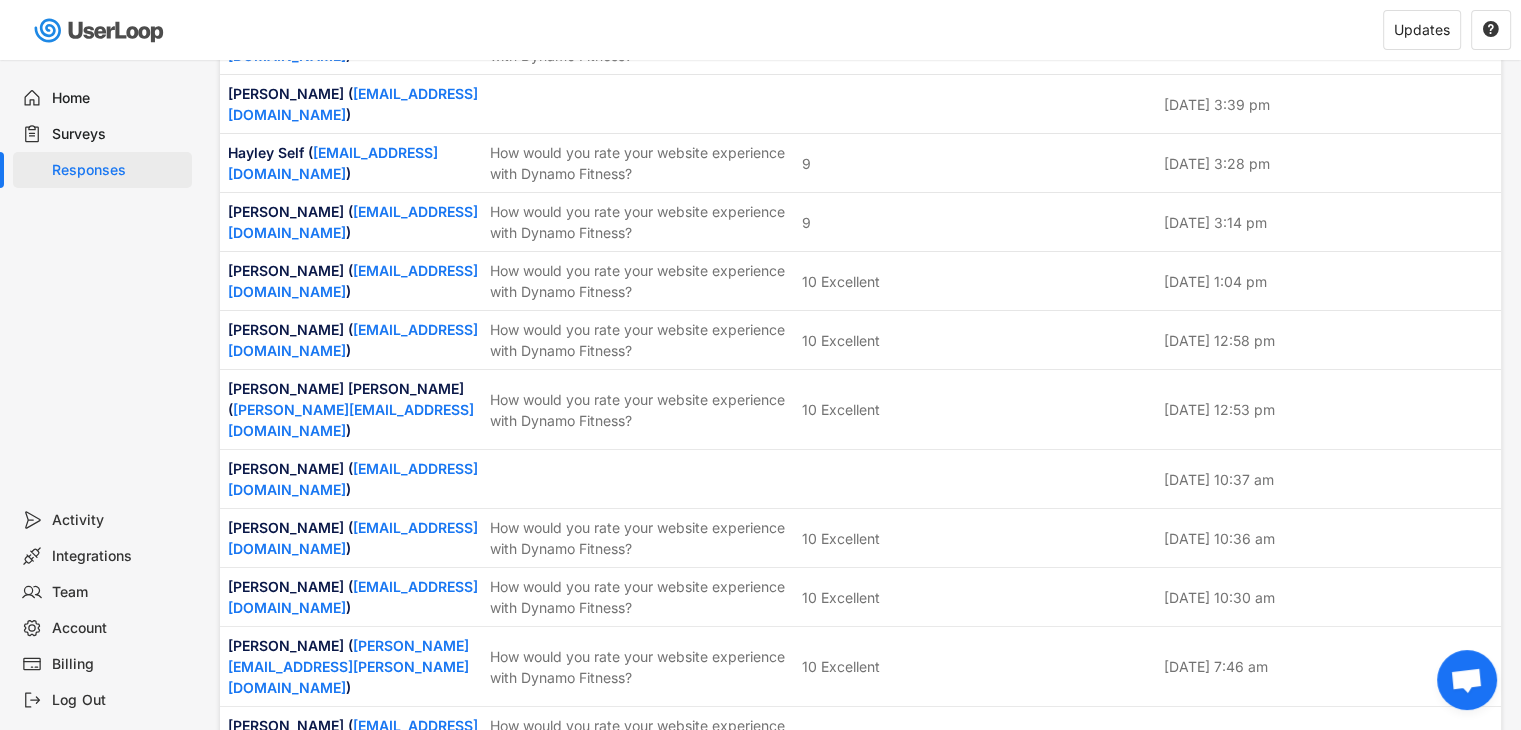 click on "How would you rate your website experience with Dynamo Fitness?" at bounding box center (640, 2177) 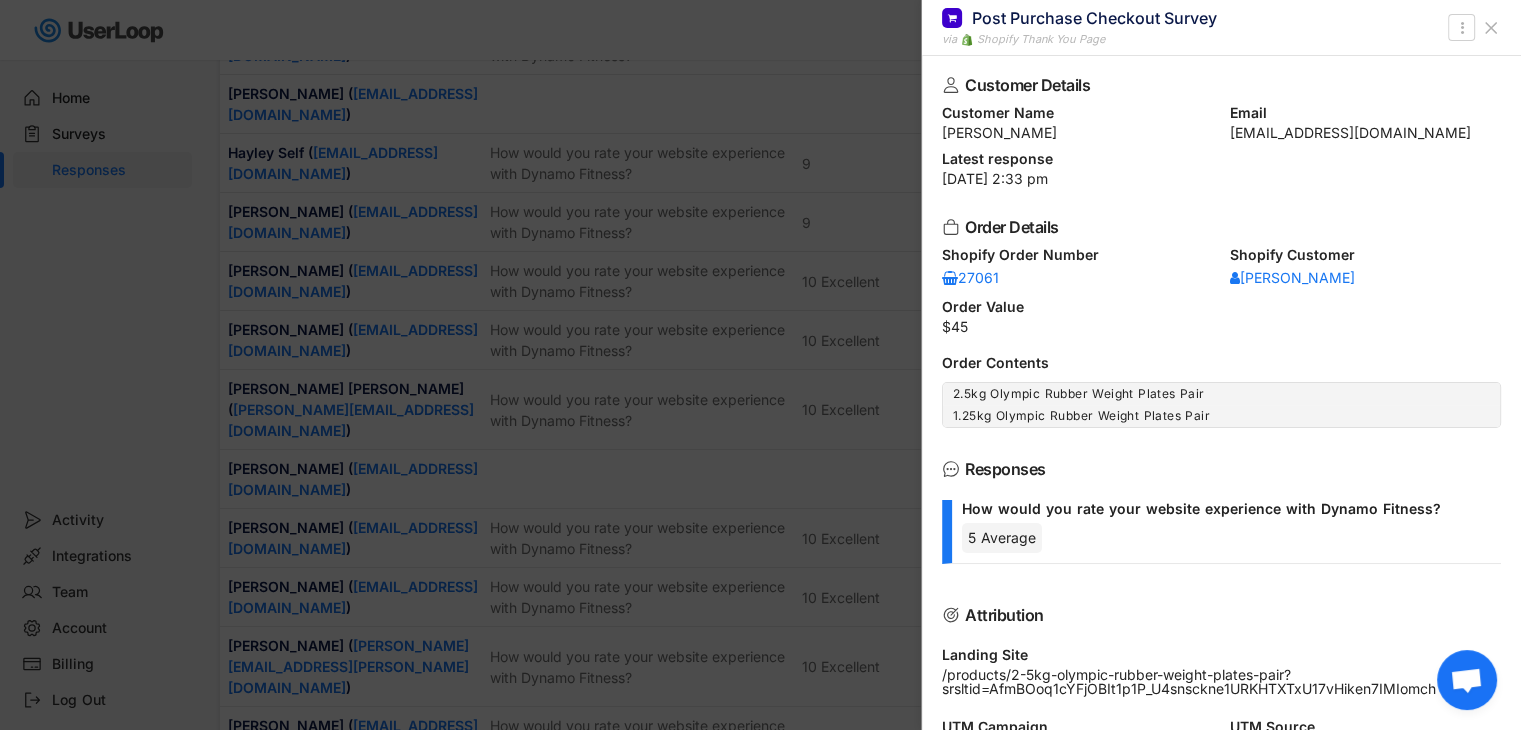 drag, startPoint x: 1211, startPoint y: 137, endPoint x: 1395, endPoint y: 143, distance: 184.0978 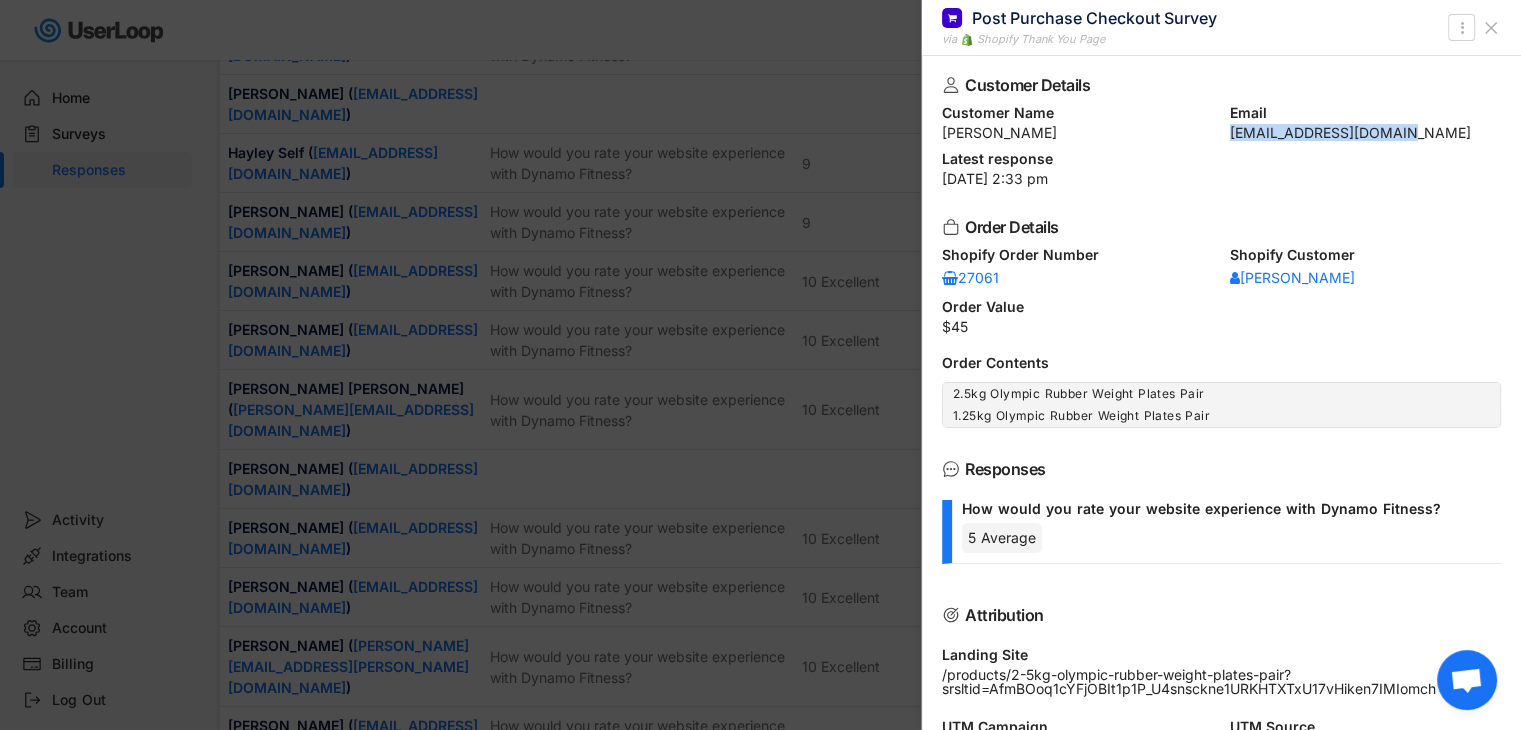 drag, startPoint x: 1215, startPoint y: 133, endPoint x: 1419, endPoint y: 137, distance: 204.03922 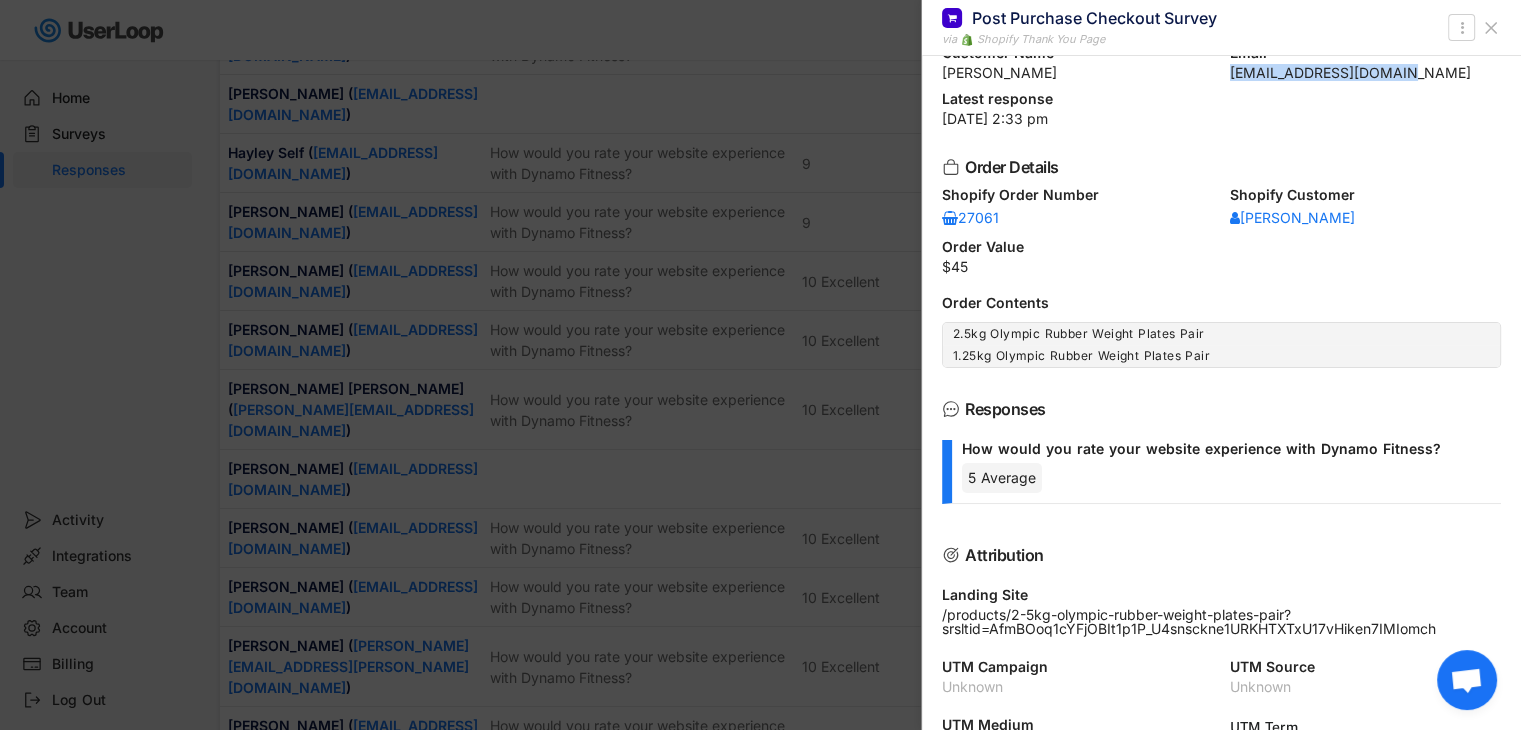 scroll, scrollTop: 0, scrollLeft: 0, axis: both 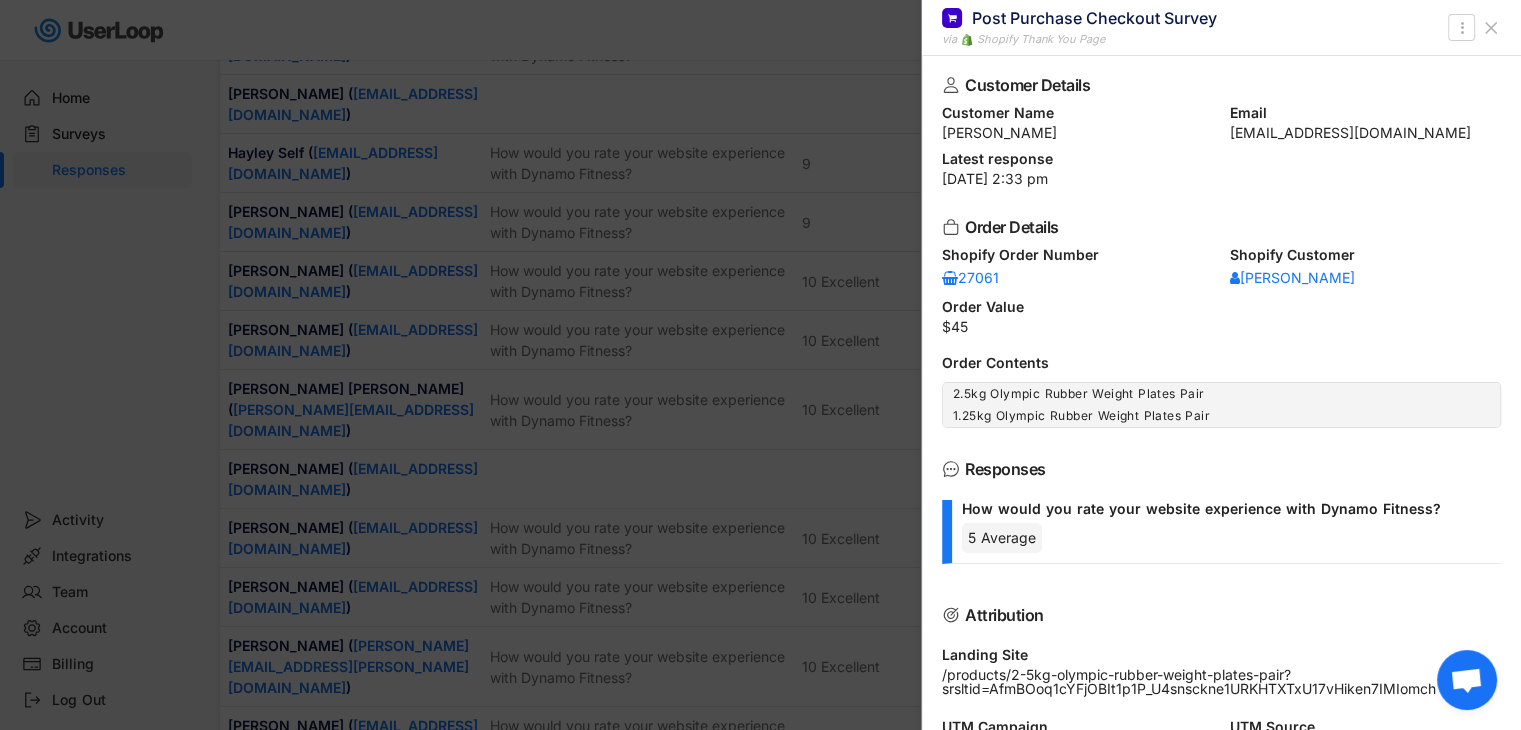 click at bounding box center (760, 365) 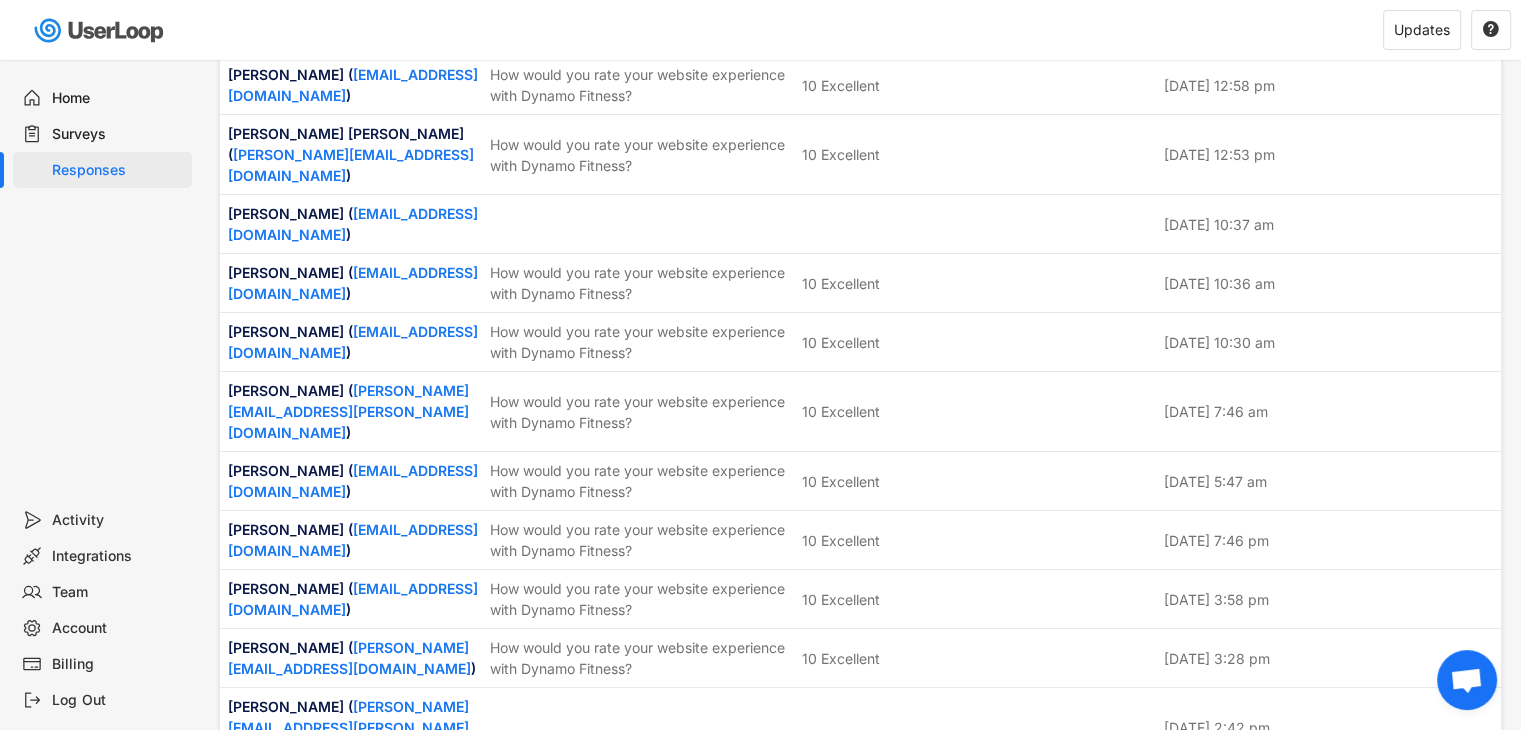 scroll, scrollTop: 40900, scrollLeft: 0, axis: vertical 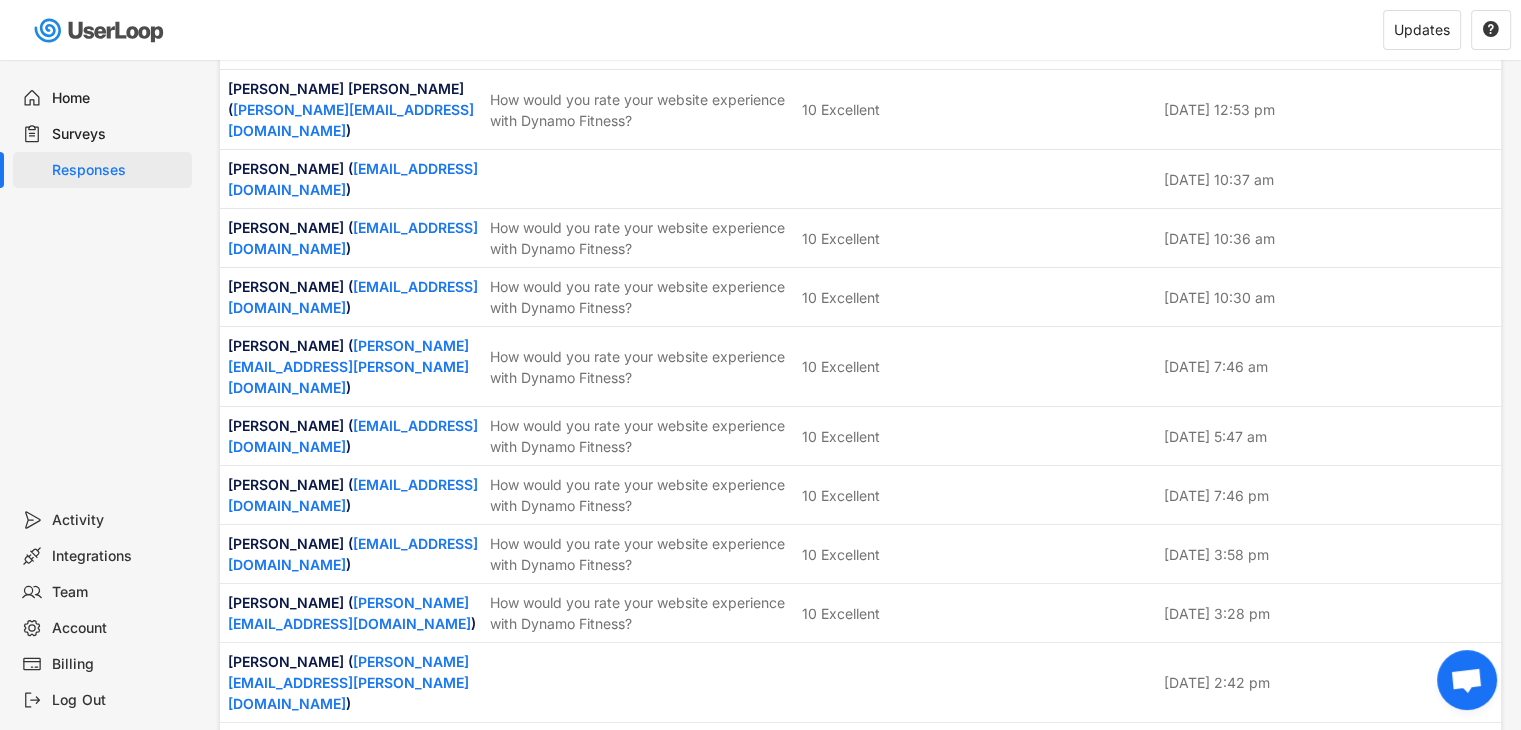 click on "5 Average" at bounding box center (835, 2193) 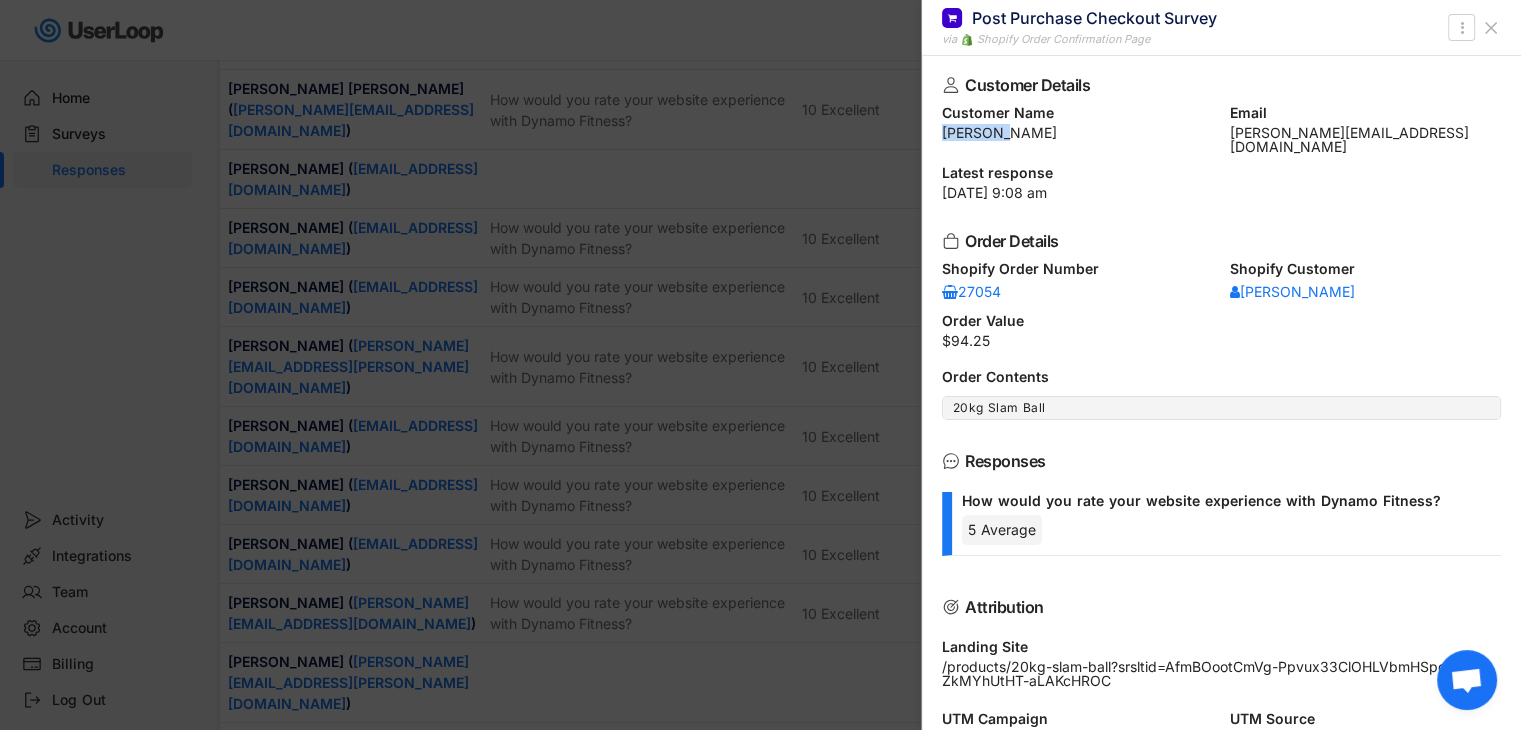 drag, startPoint x: 944, startPoint y: 135, endPoint x: 1007, endPoint y: 129, distance: 63.28507 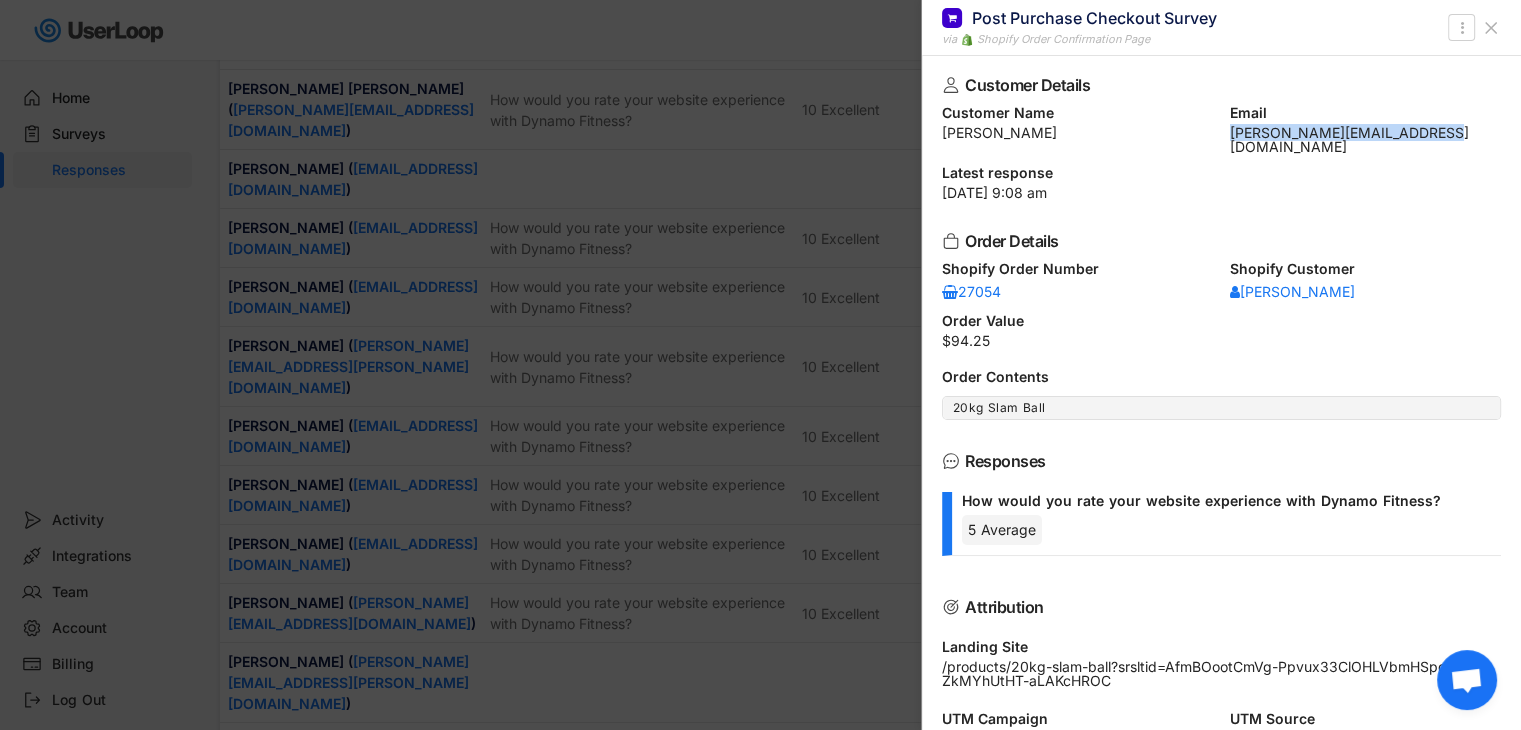 drag, startPoint x: 1220, startPoint y: 133, endPoint x: 1426, endPoint y: 139, distance: 206.08736 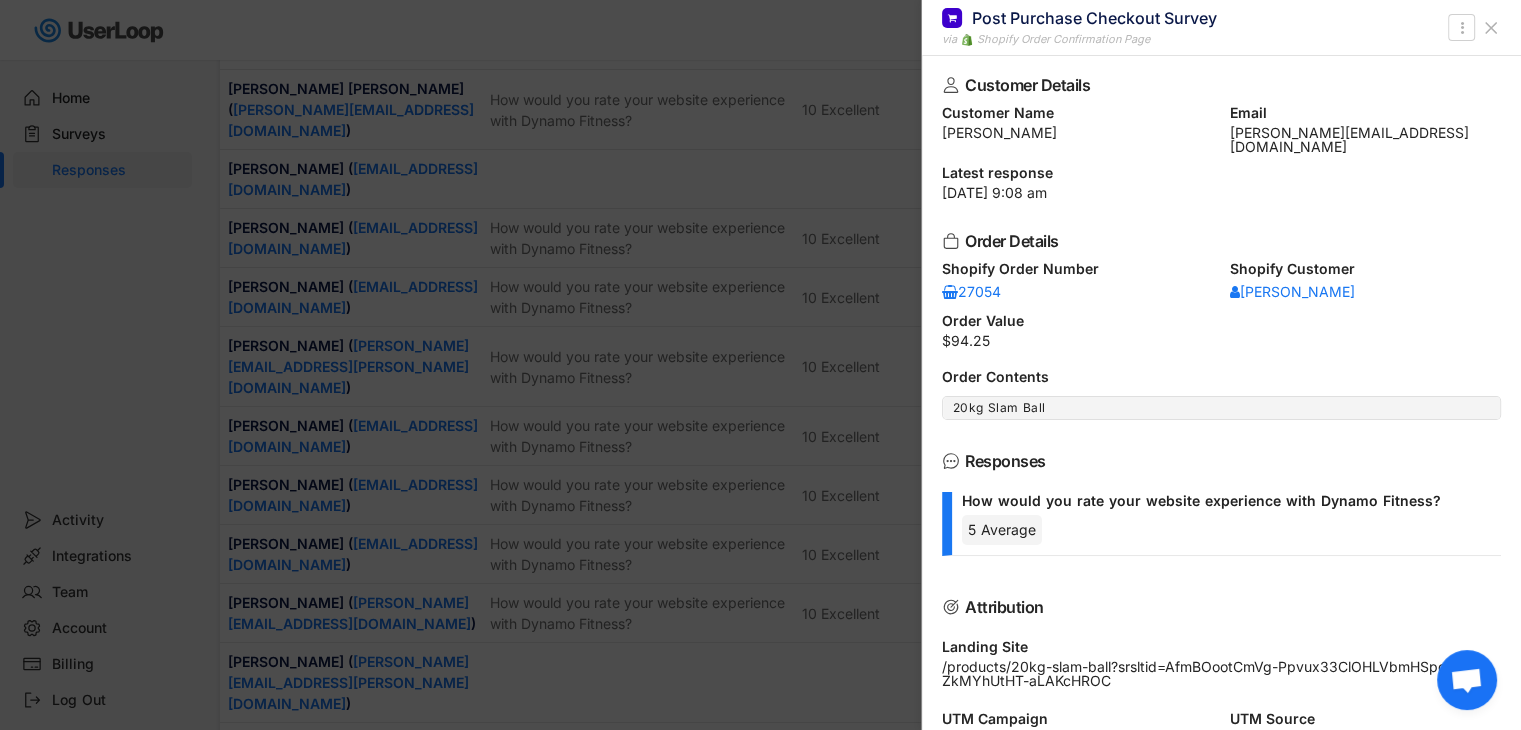 click at bounding box center (760, 365) 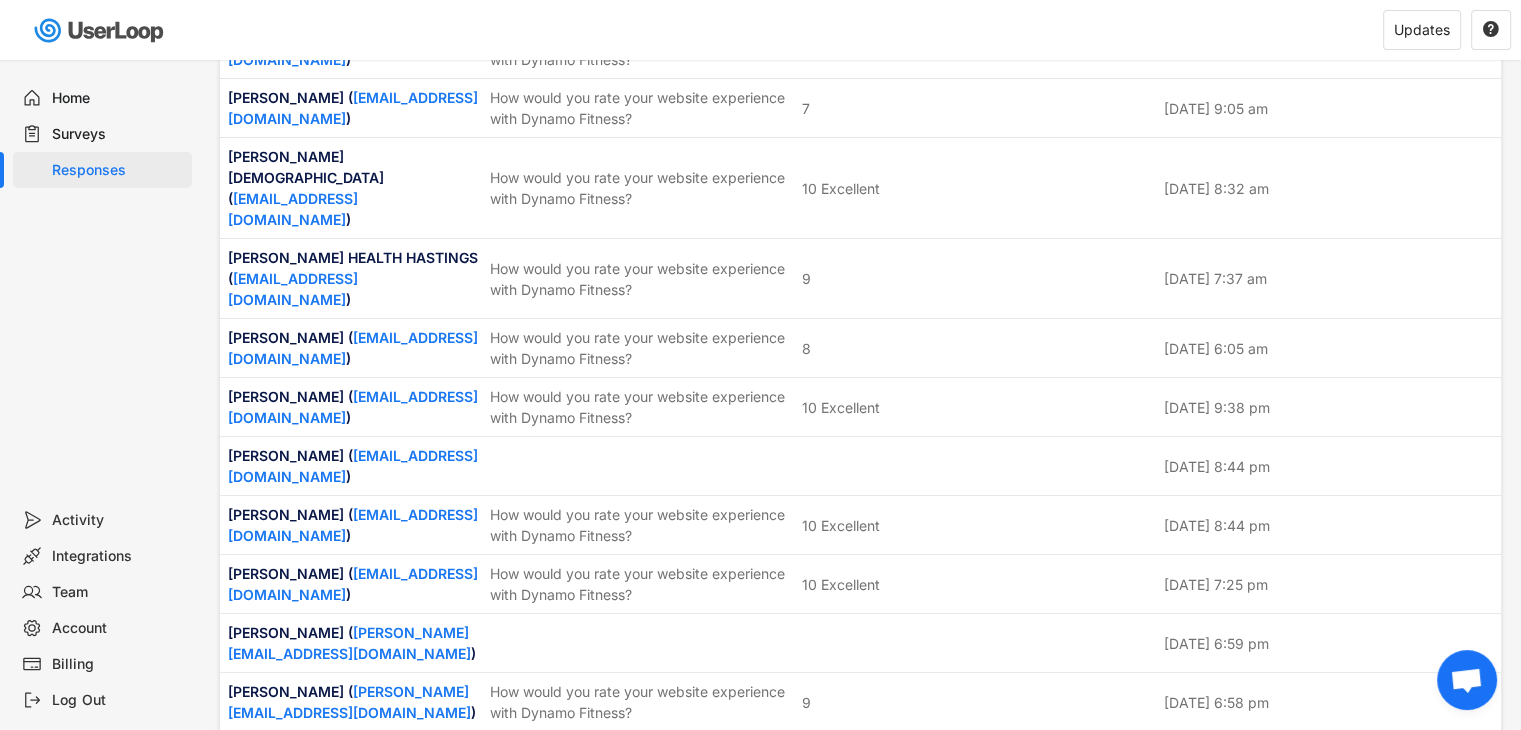 scroll, scrollTop: 39600, scrollLeft: 0, axis: vertical 